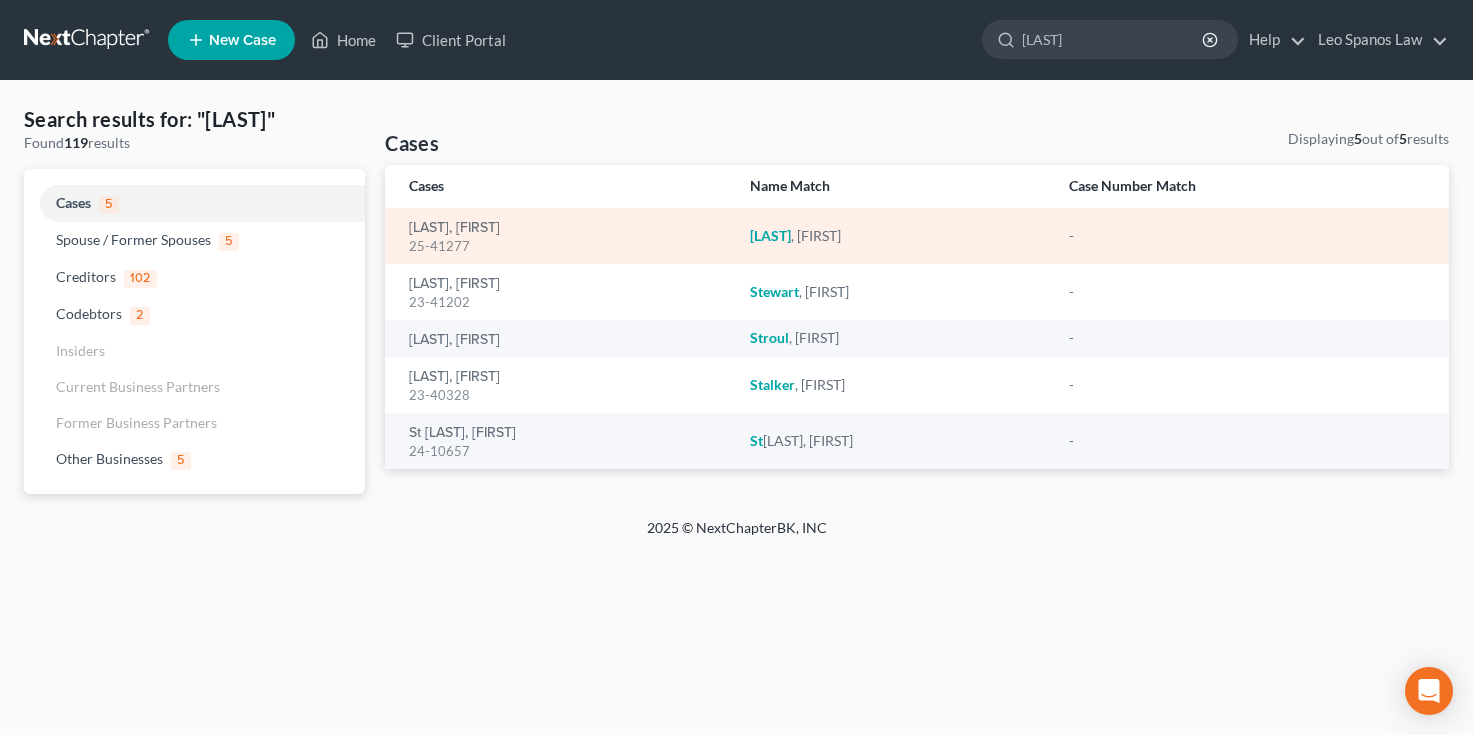 scroll, scrollTop: 0, scrollLeft: 0, axis: both 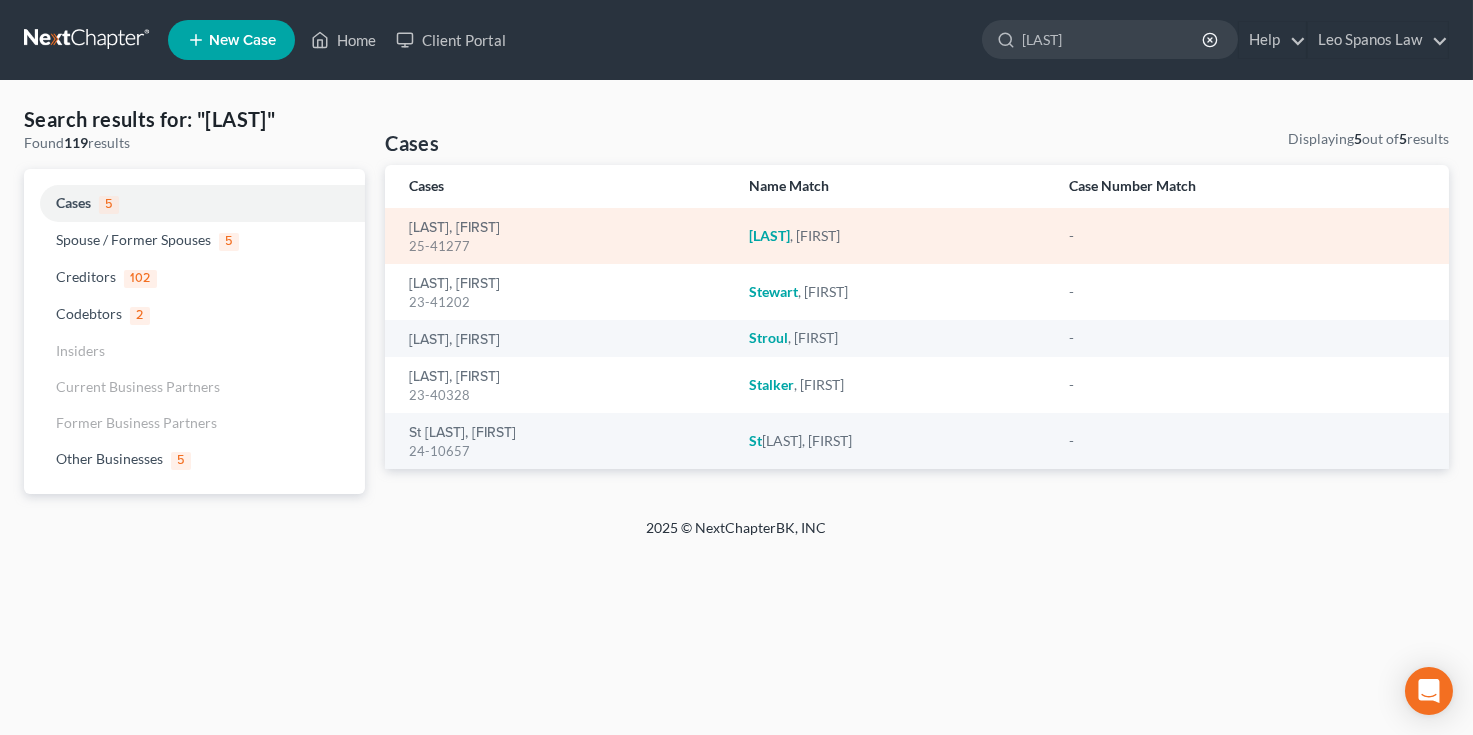 click on "25-41277" at bounding box center [563, 246] 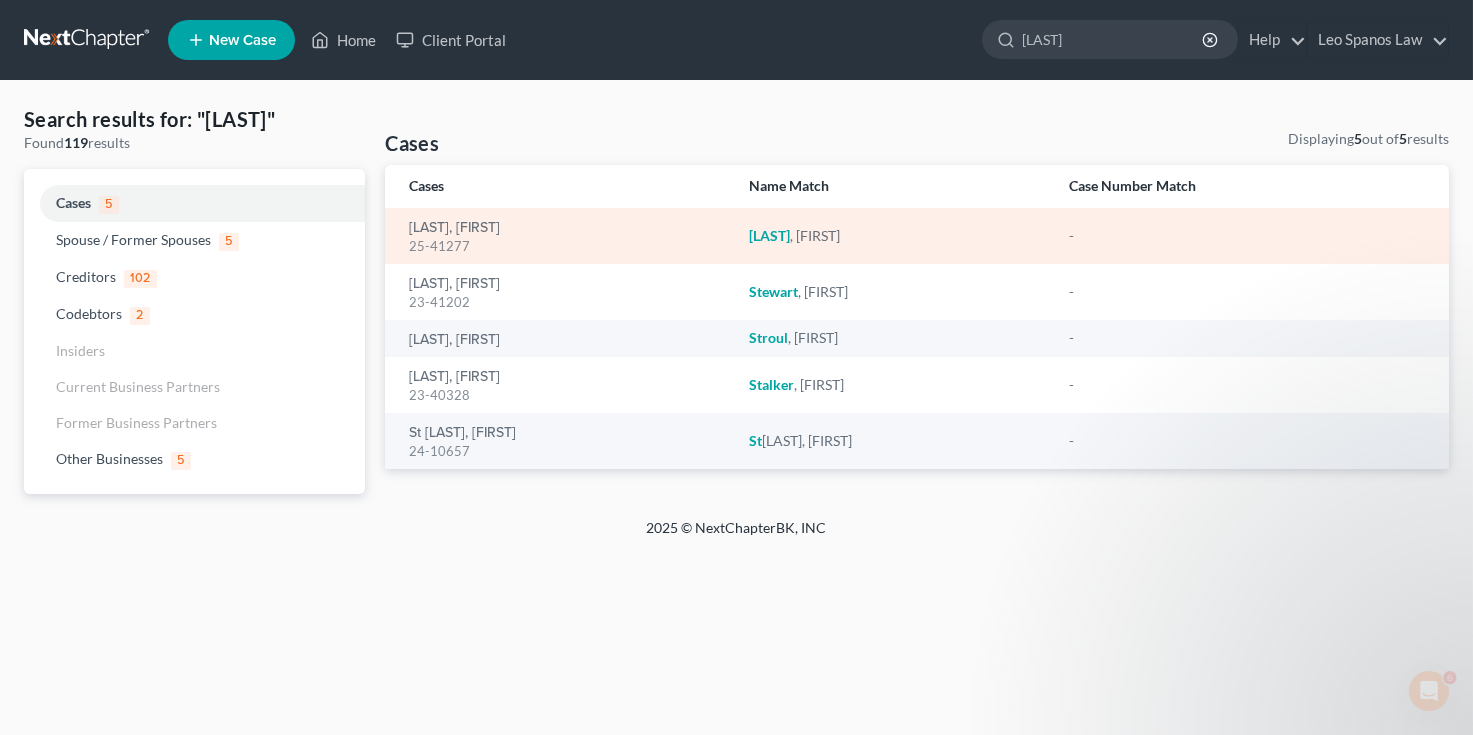 scroll, scrollTop: 0, scrollLeft: 0, axis: both 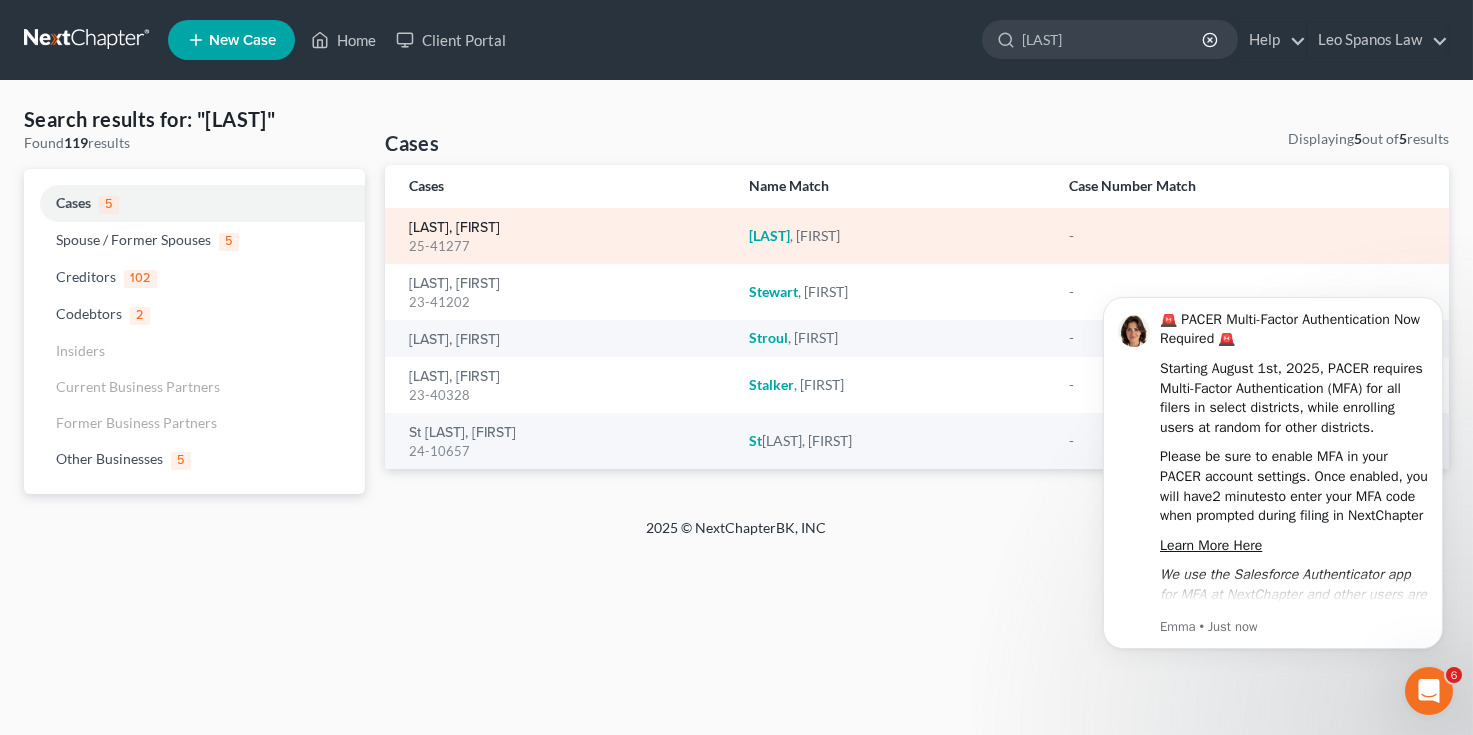 click on "[LAST], [FIRST]" at bounding box center [454, 228] 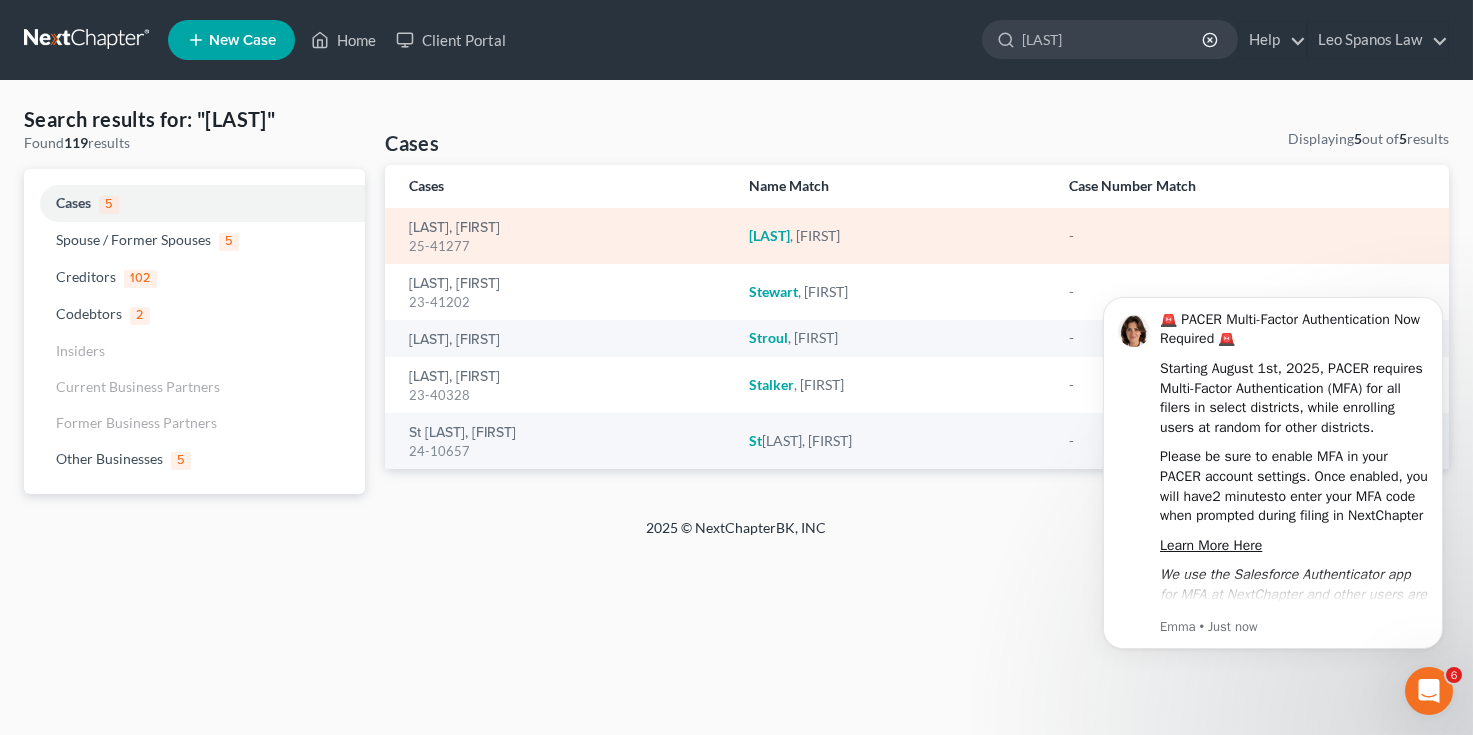 type 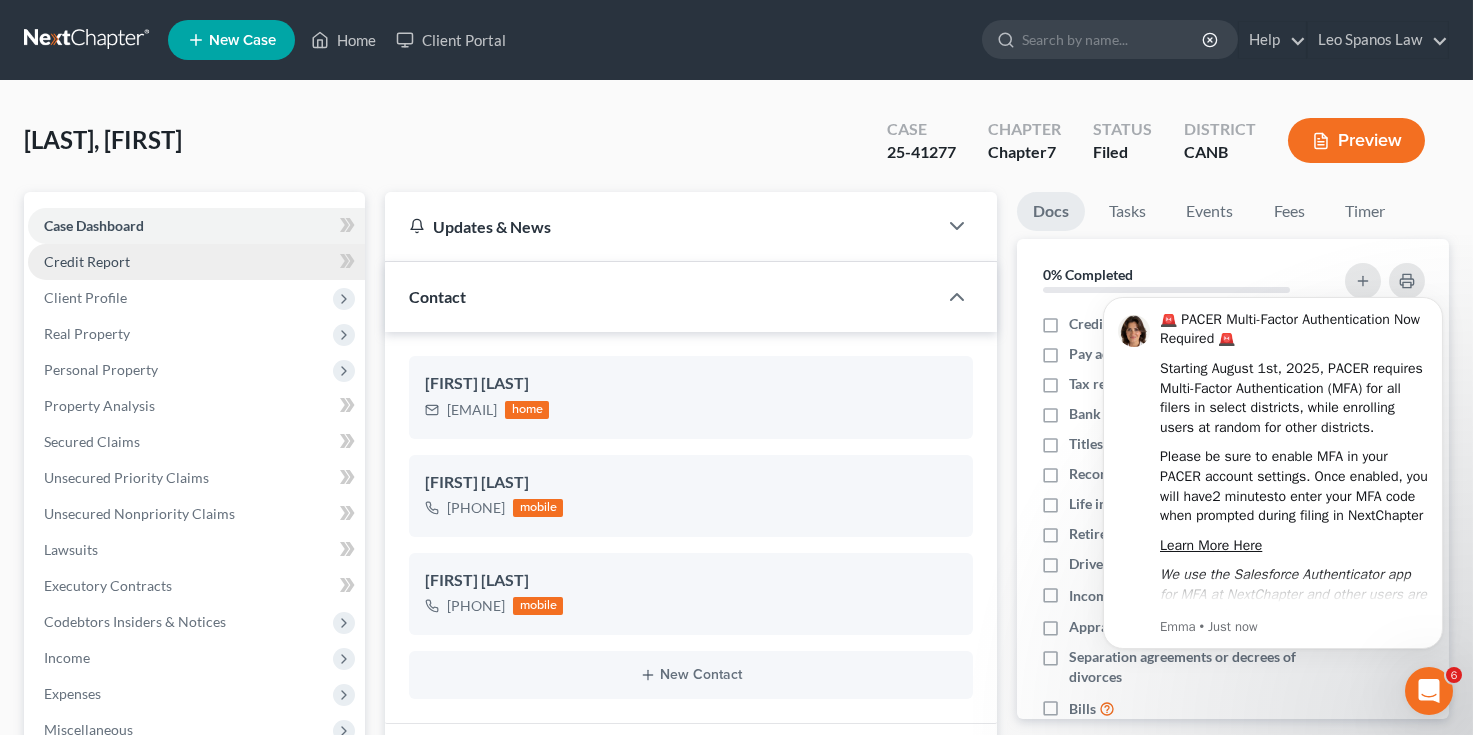 click on "Credit Report" at bounding box center [196, 262] 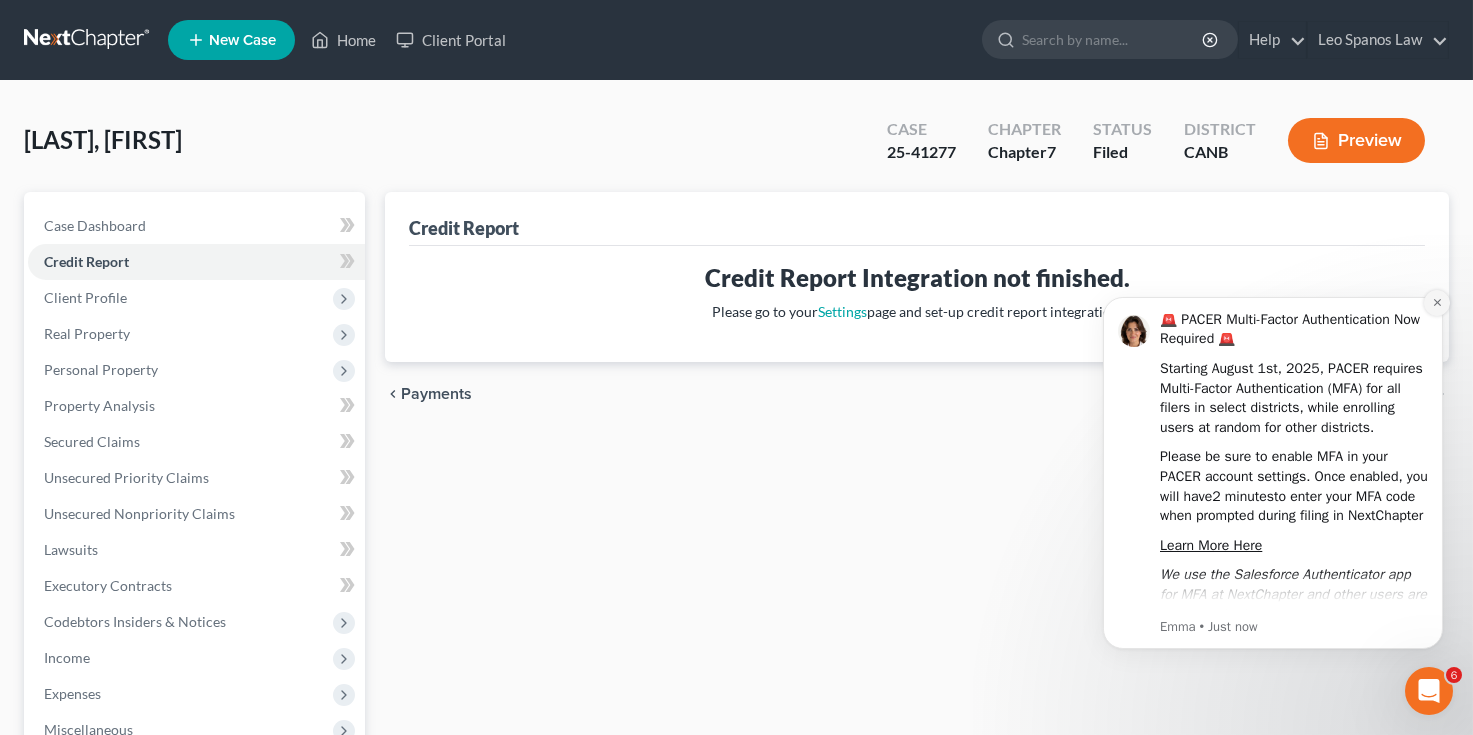 click 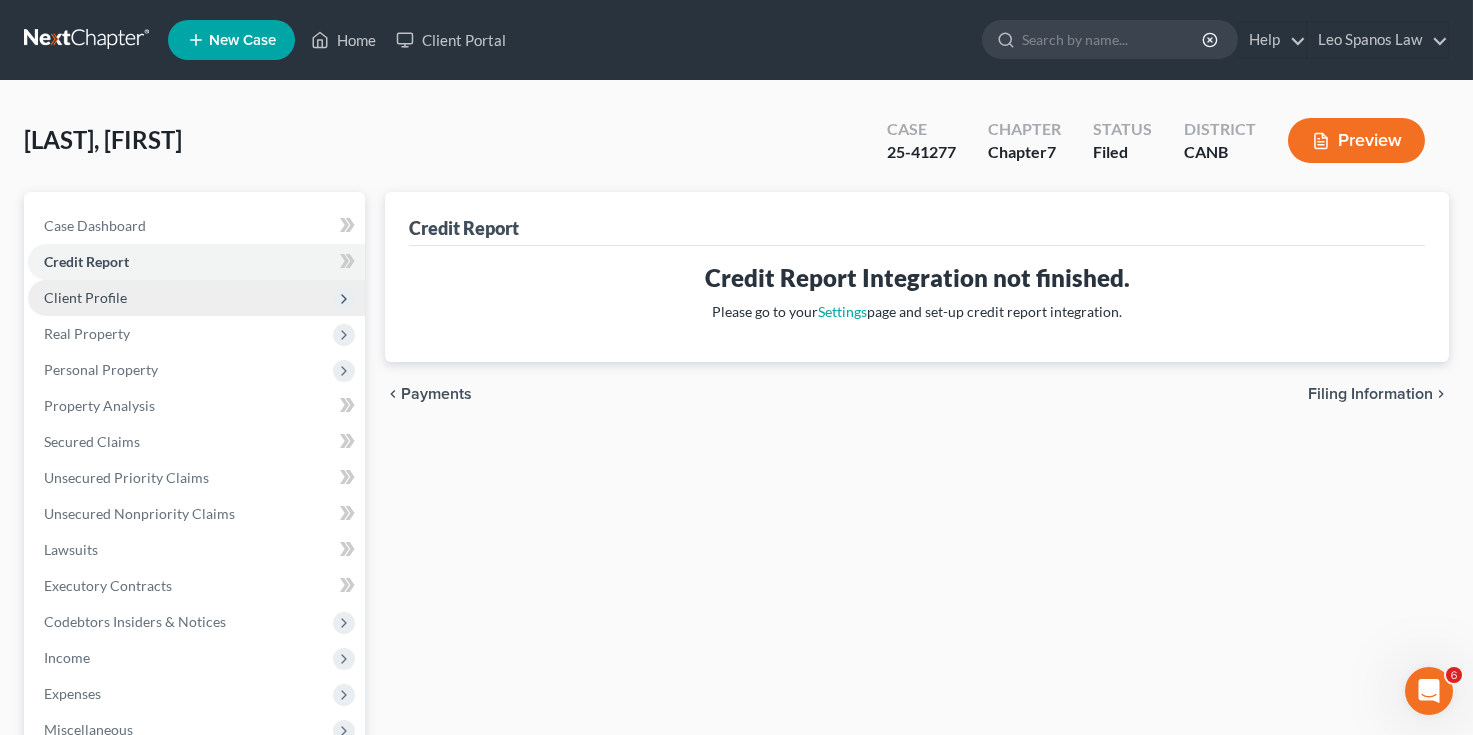 click on "Client Profile" at bounding box center [196, 298] 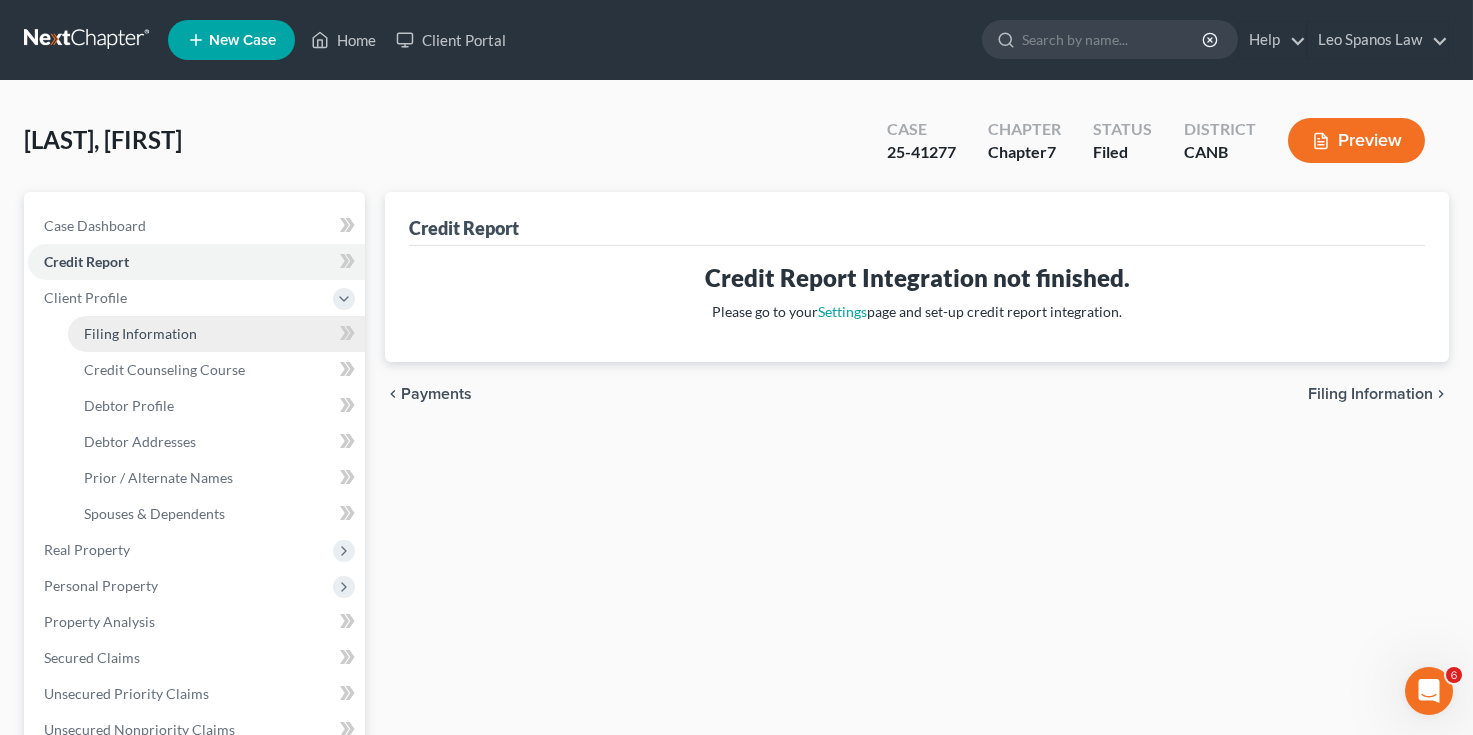click on "Filing Information" at bounding box center [140, 333] 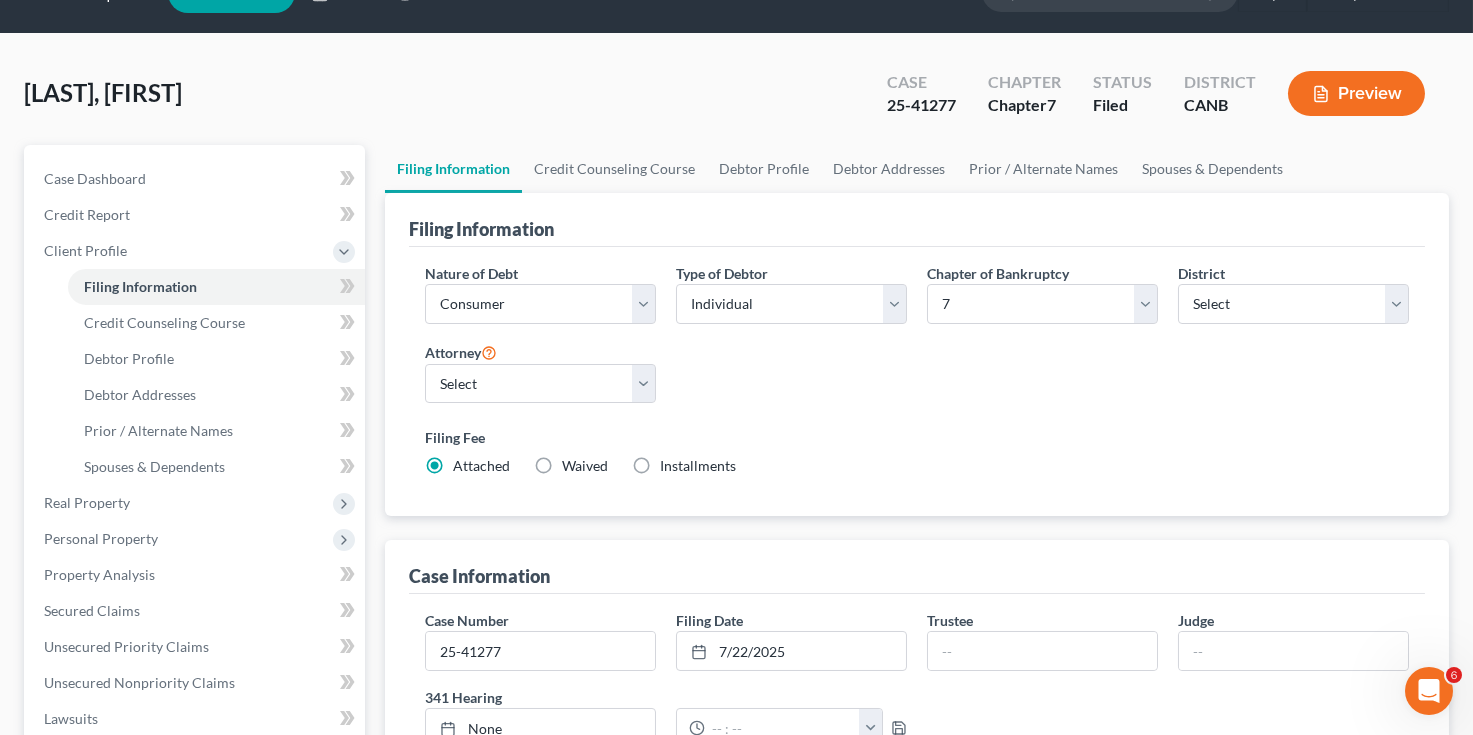 scroll, scrollTop: 56, scrollLeft: 0, axis: vertical 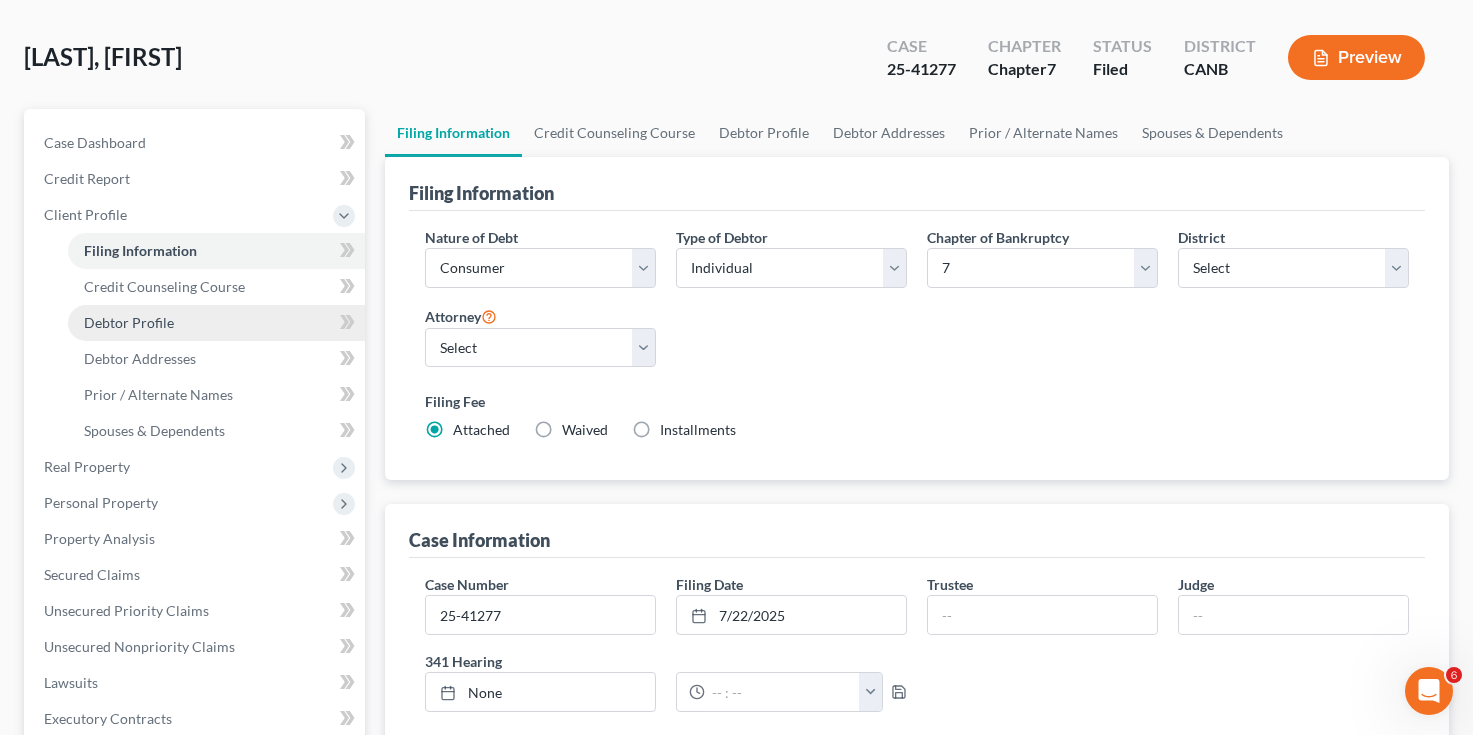 click on "Debtor Profile" at bounding box center [216, 323] 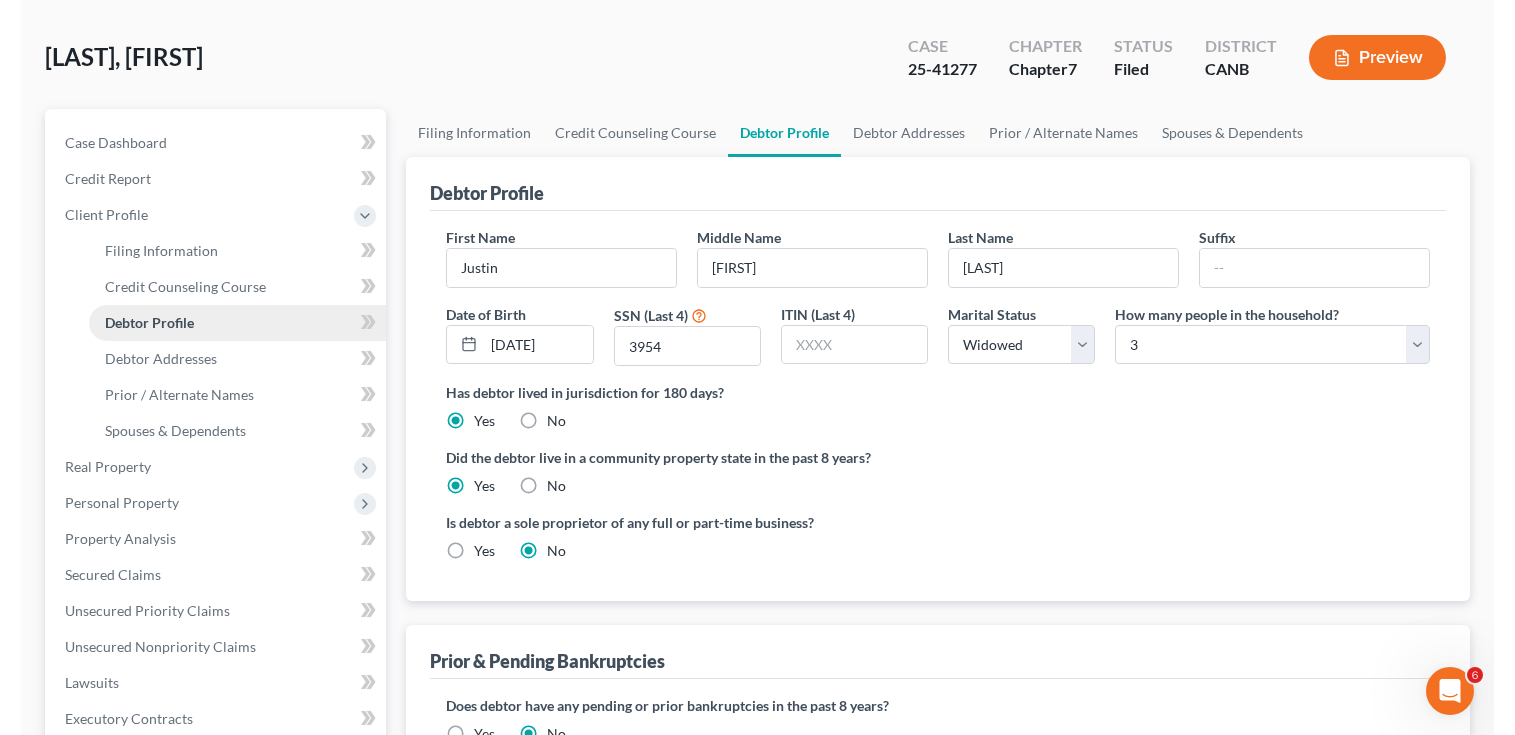 scroll, scrollTop: 0, scrollLeft: 0, axis: both 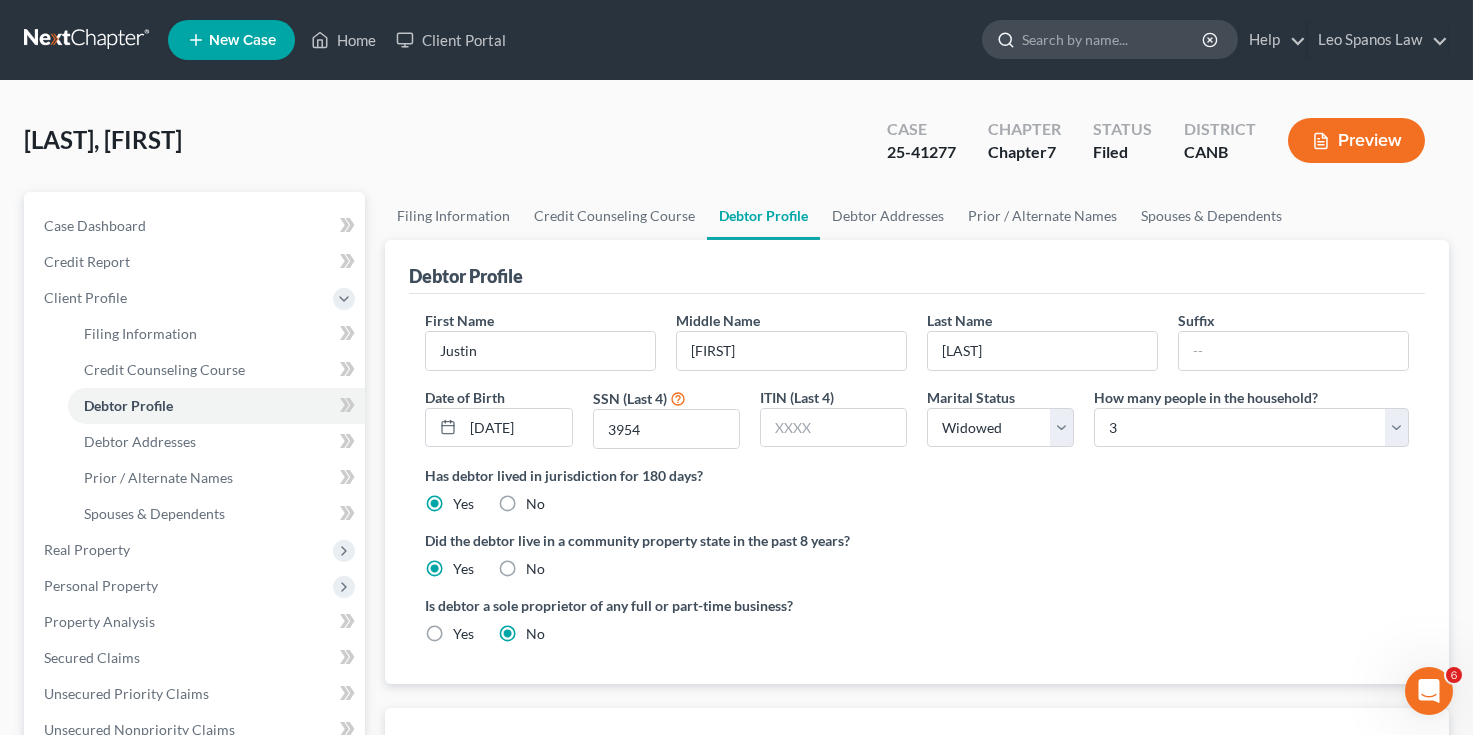 click at bounding box center (1113, 39) 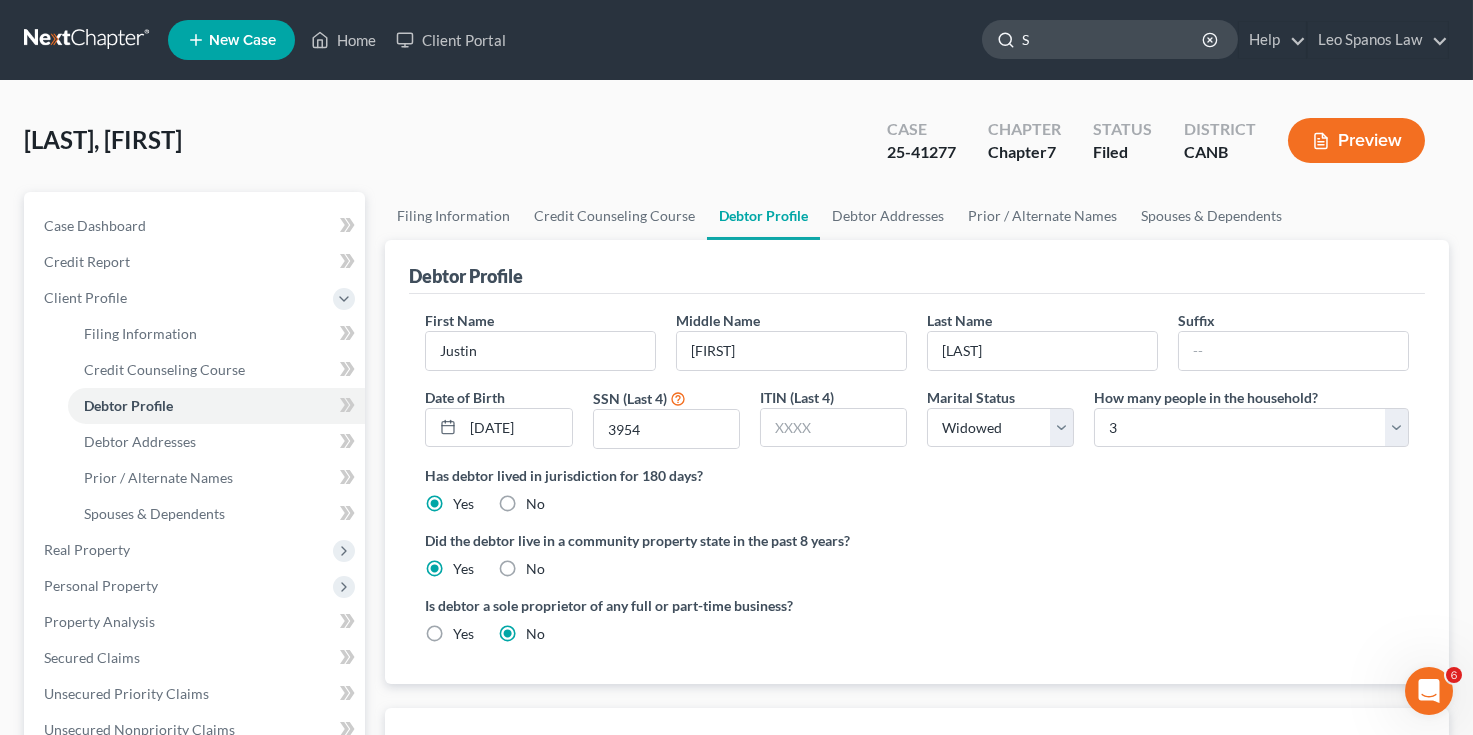 type on "Sa" 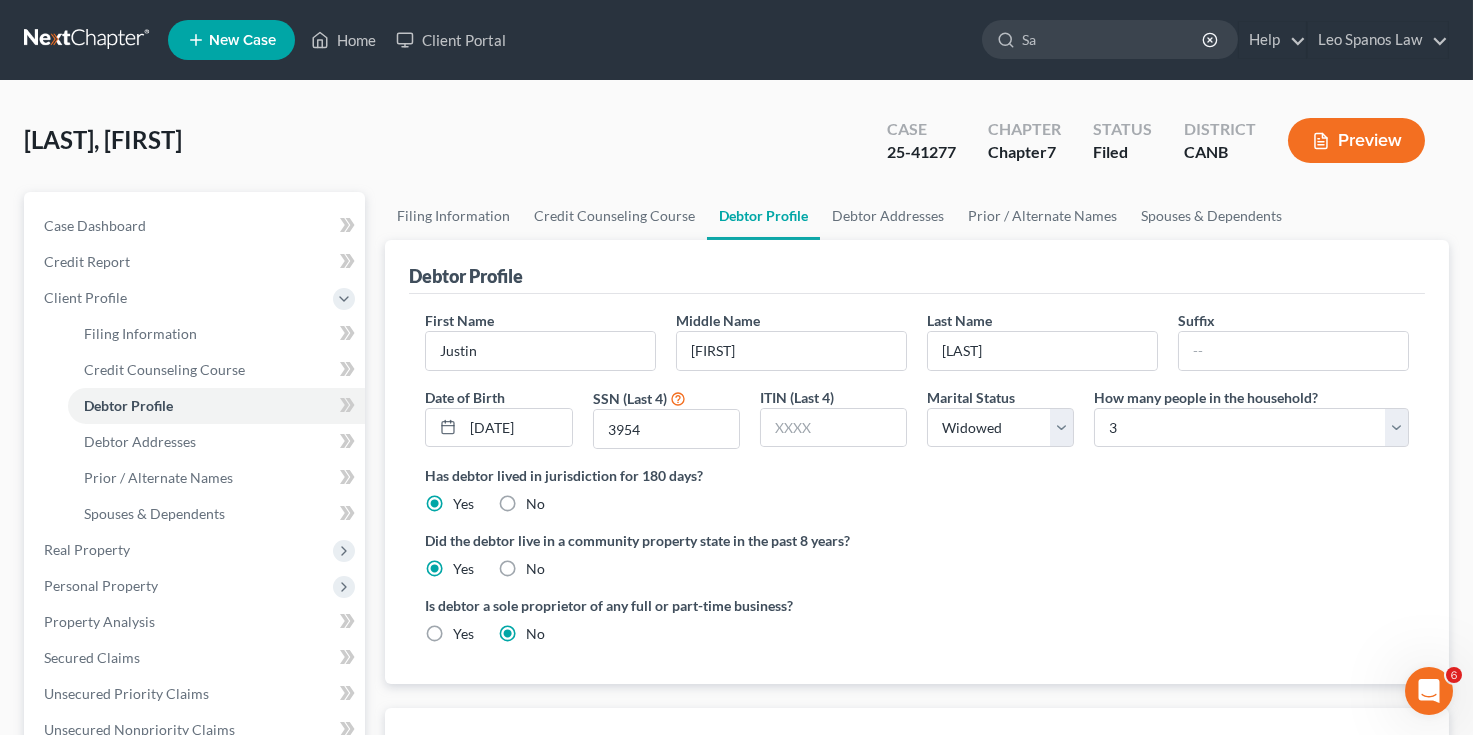 type 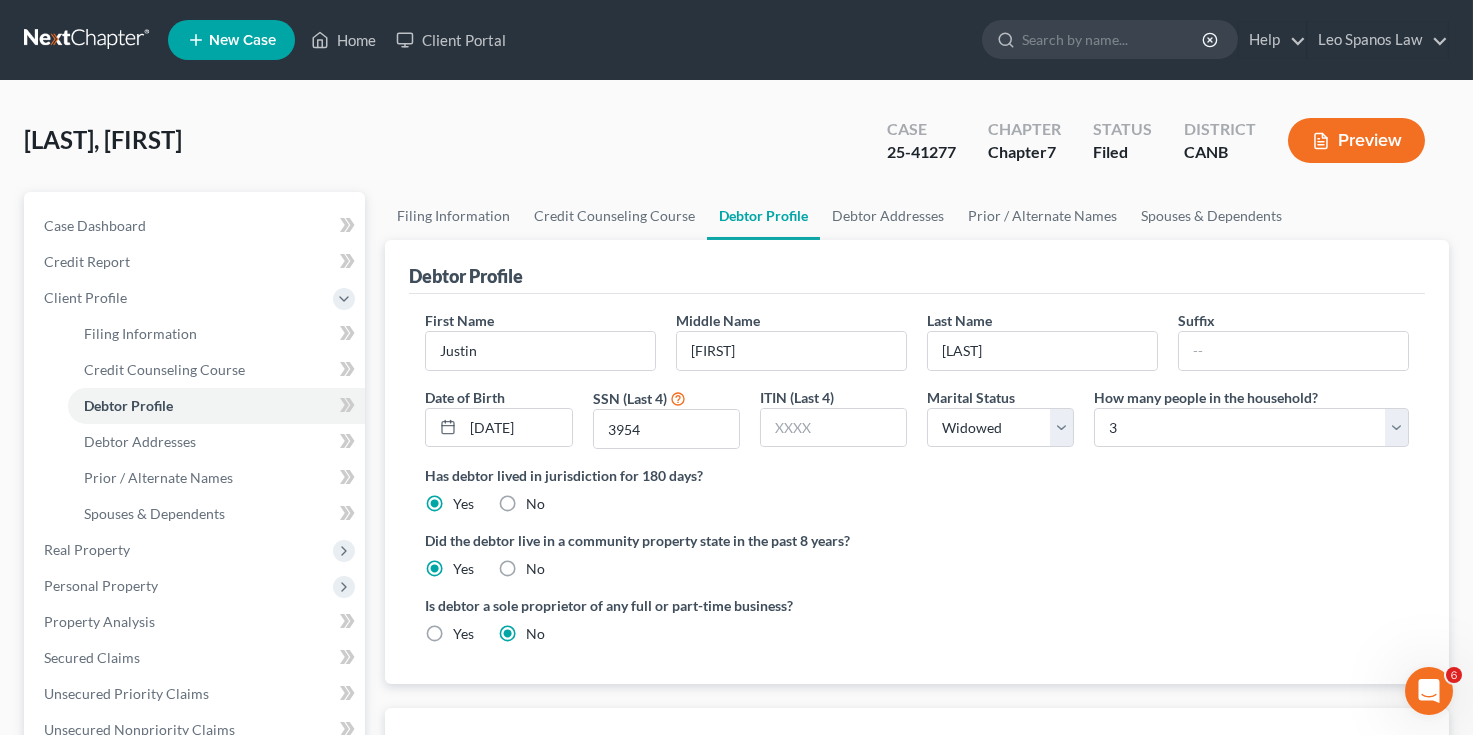 select on "1" 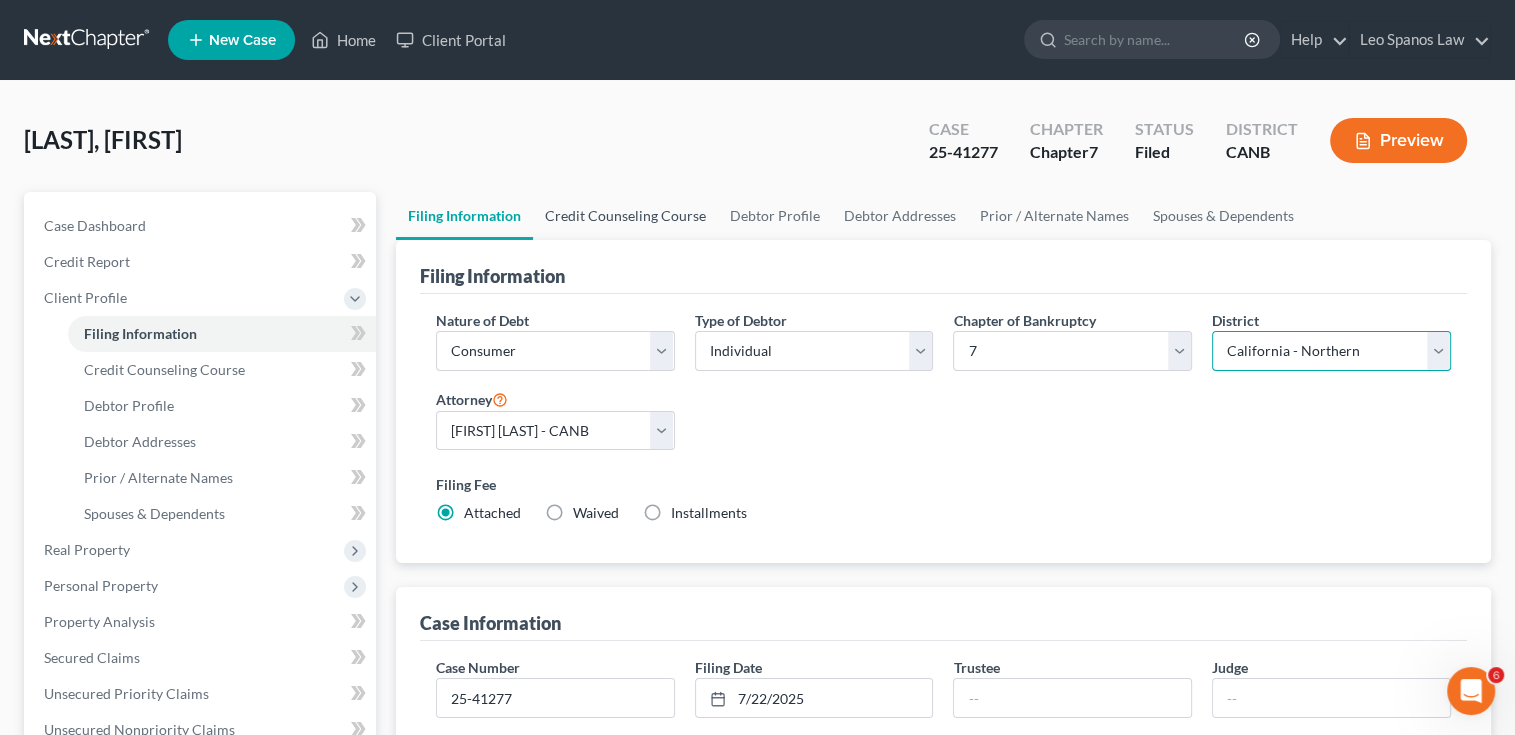 scroll, scrollTop: 0, scrollLeft: 0, axis: both 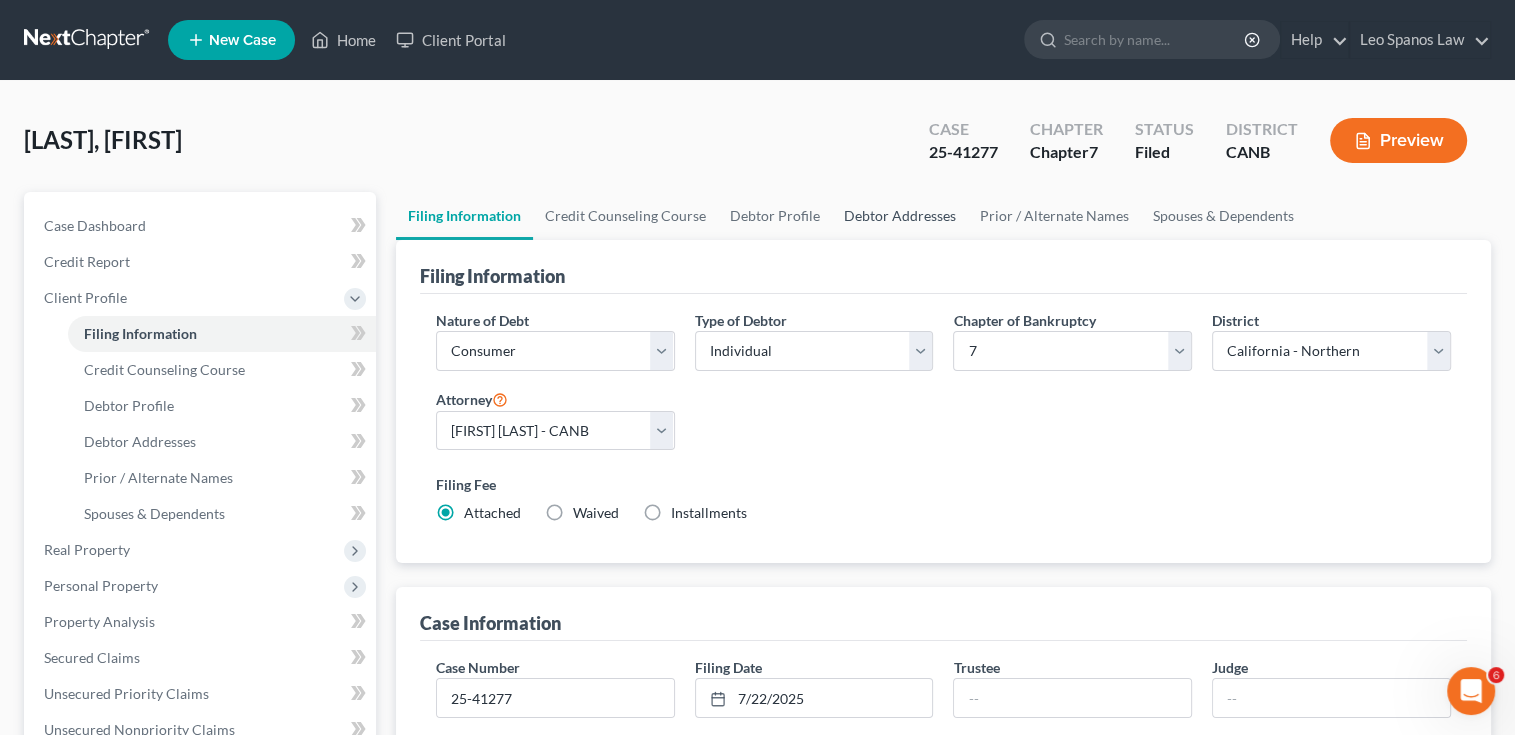 click on "Debtor Addresses" at bounding box center [900, 216] 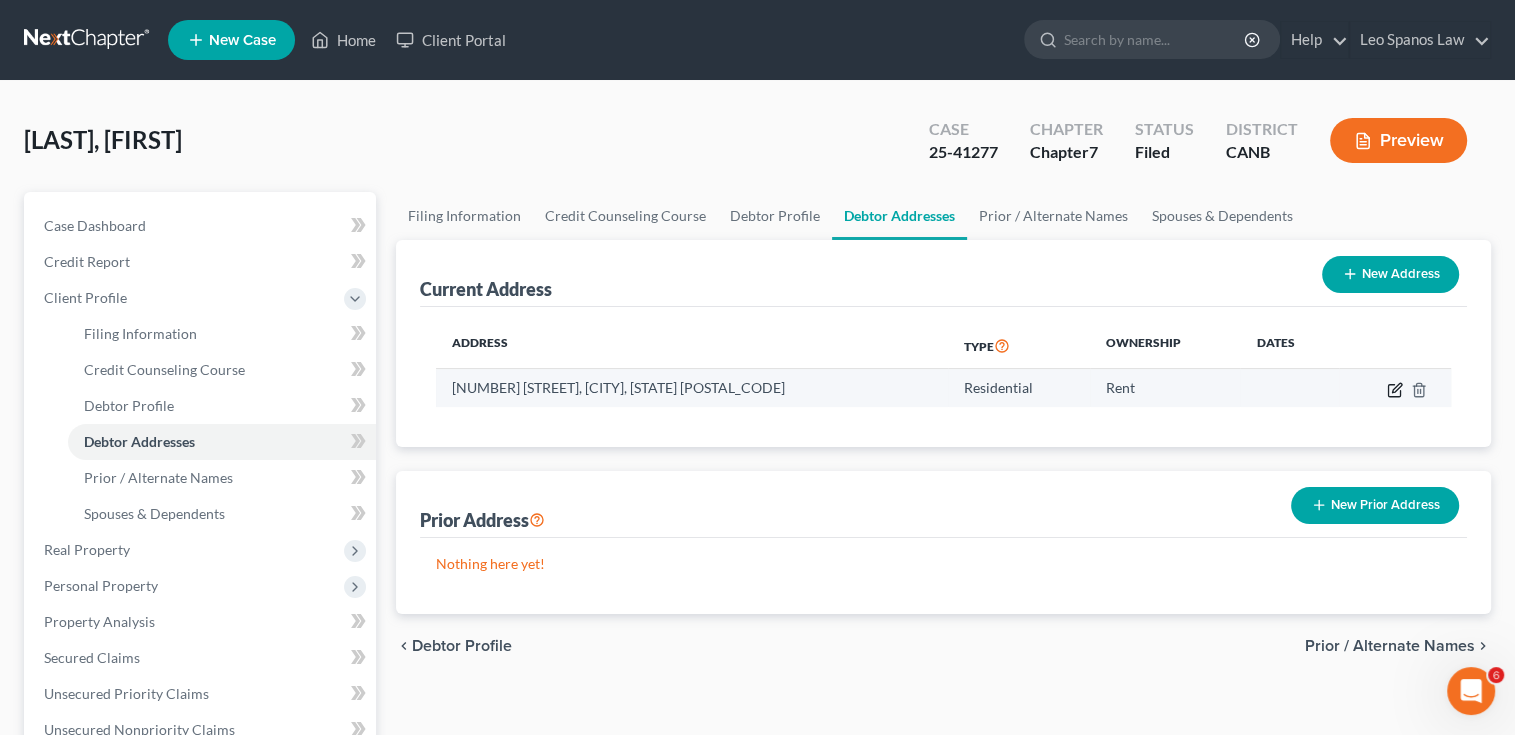 click 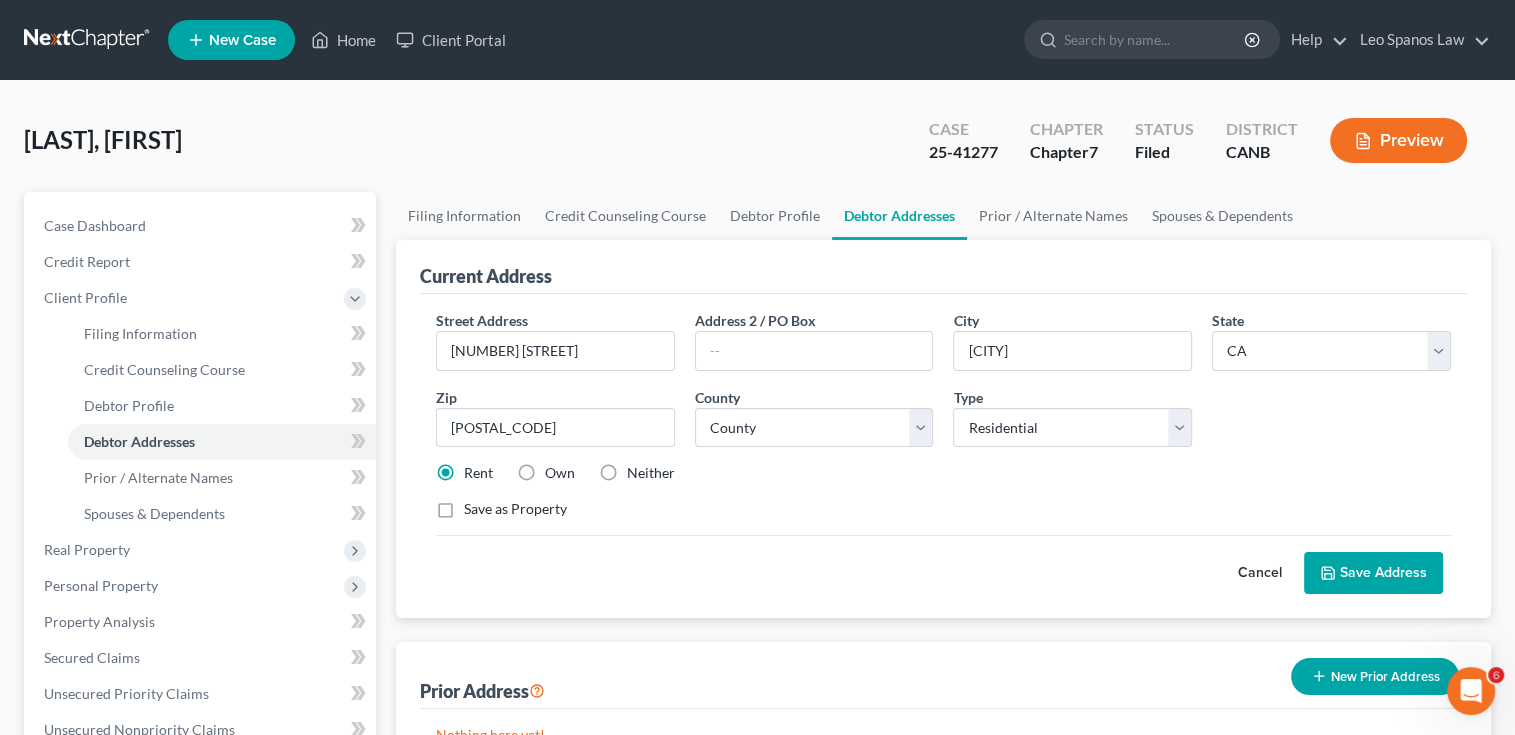 scroll, scrollTop: 0, scrollLeft: 0, axis: both 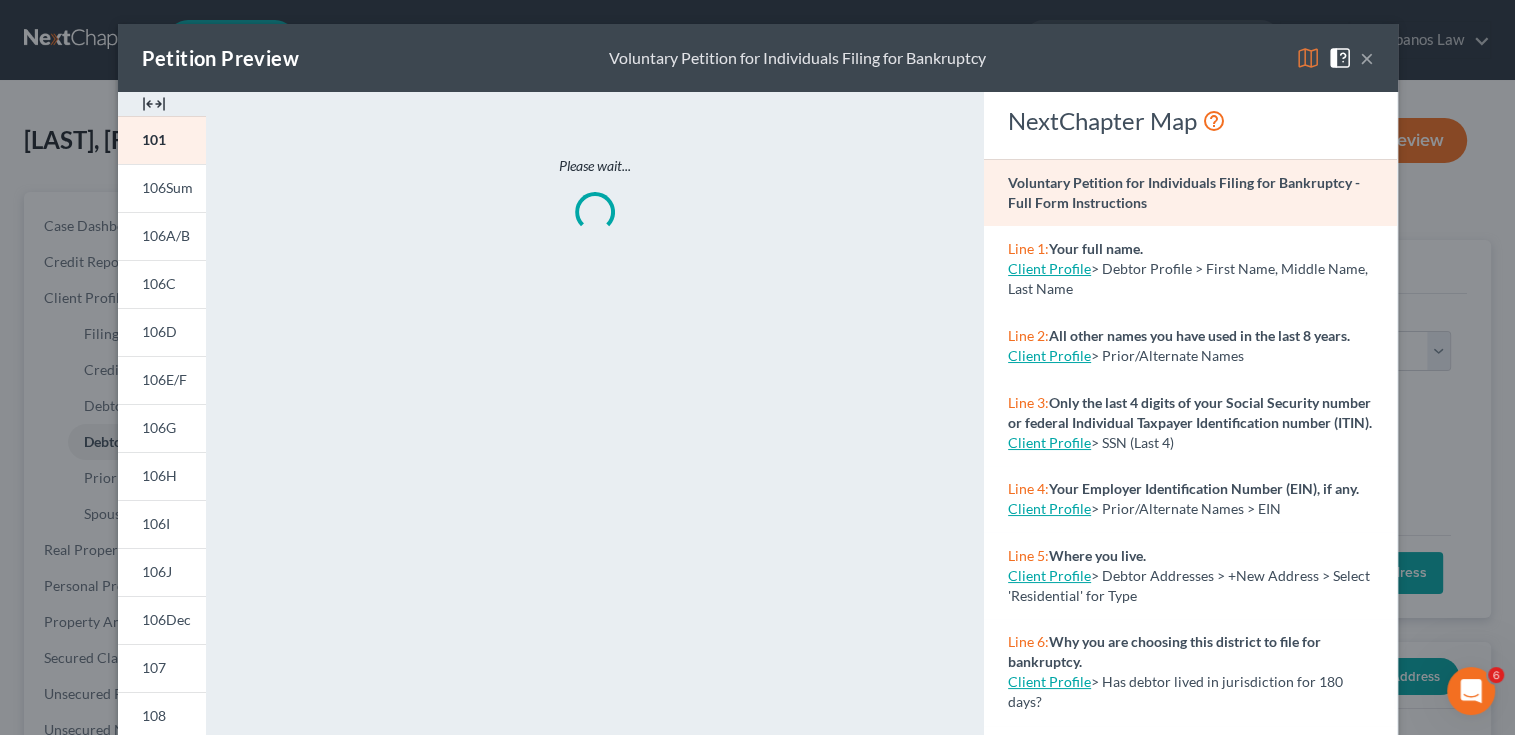 click at bounding box center (1308, 58) 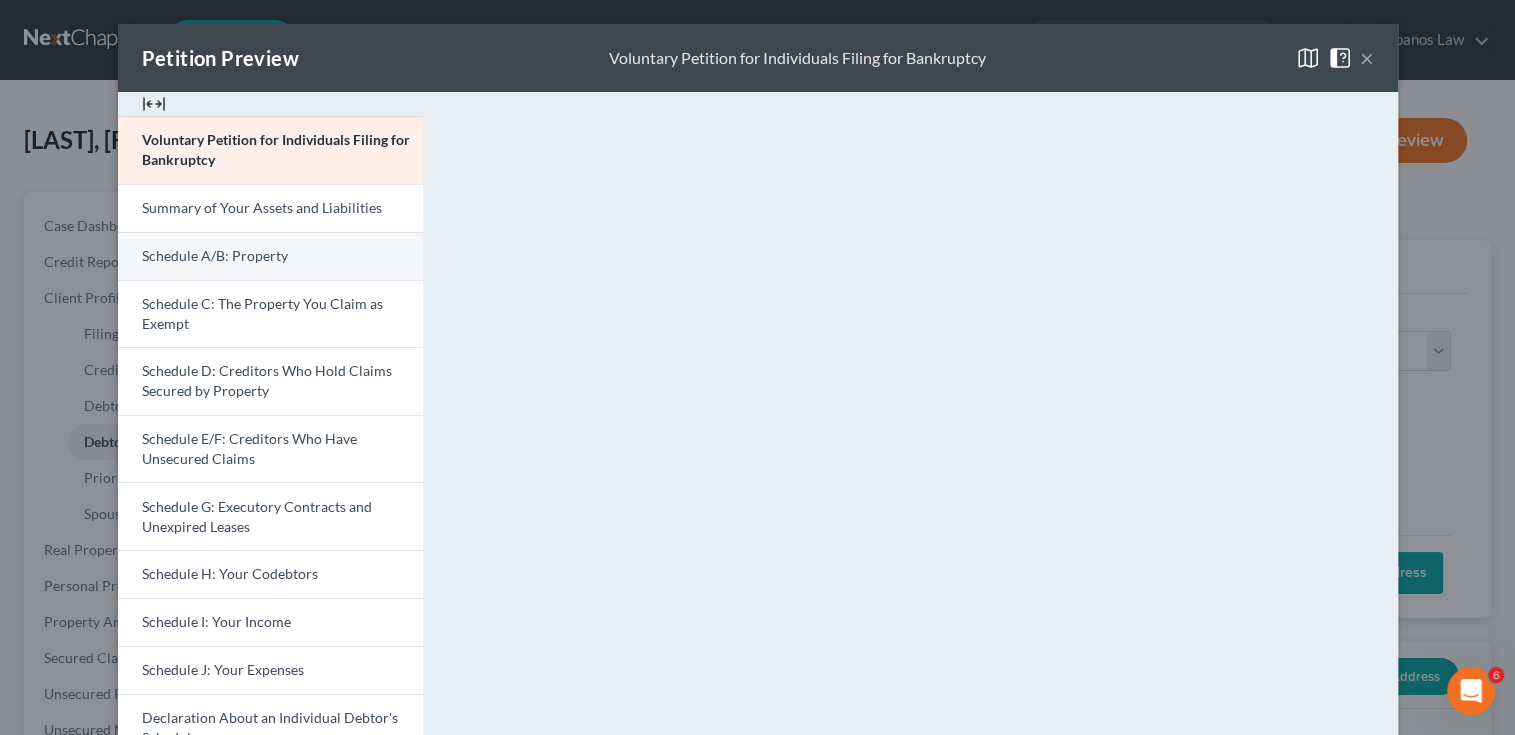 click on "Schedule A/B: Property" at bounding box center [270, 256] 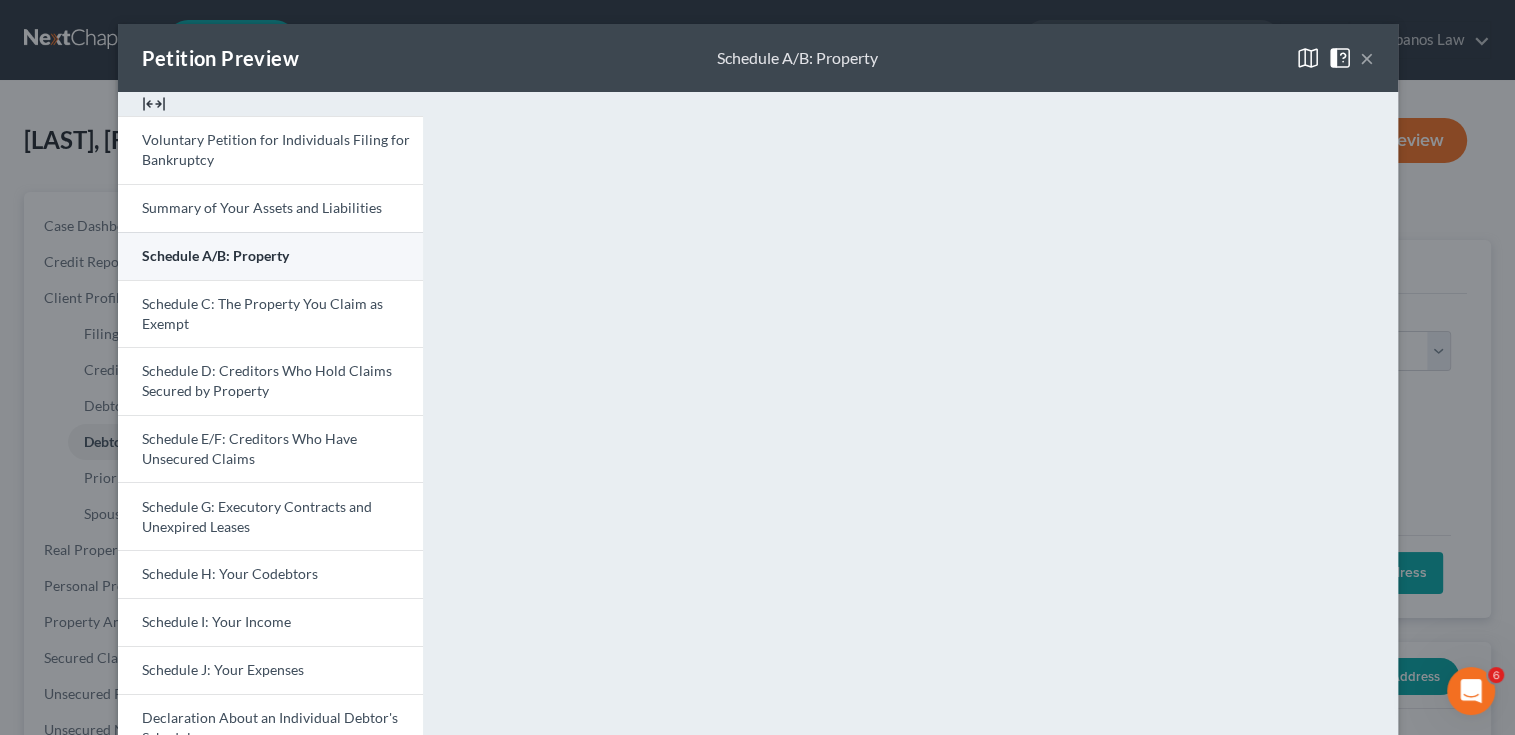 scroll, scrollTop: 0, scrollLeft: 0, axis: both 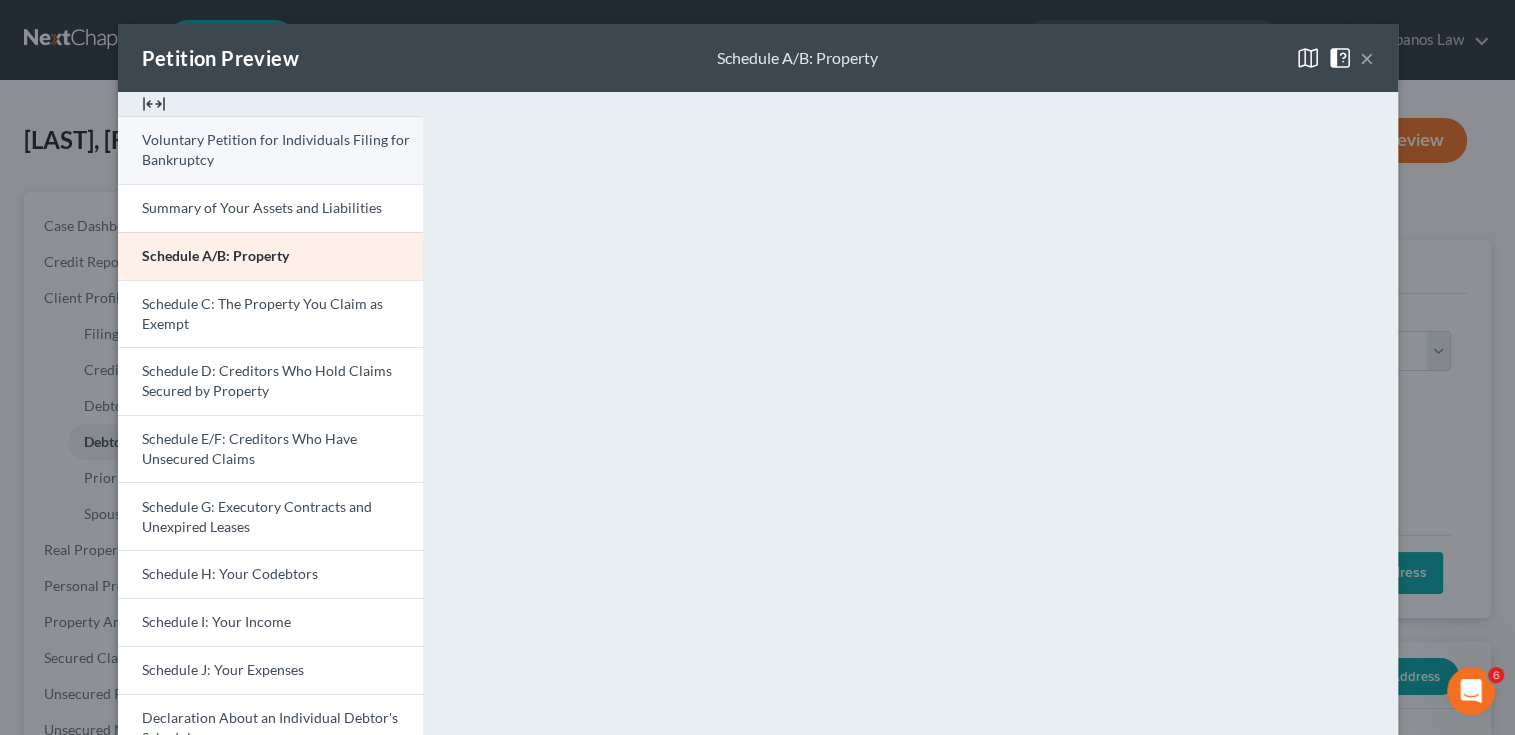 click on "Voluntary Petition for Individuals Filing for Bankruptcy" at bounding box center (270, 150) 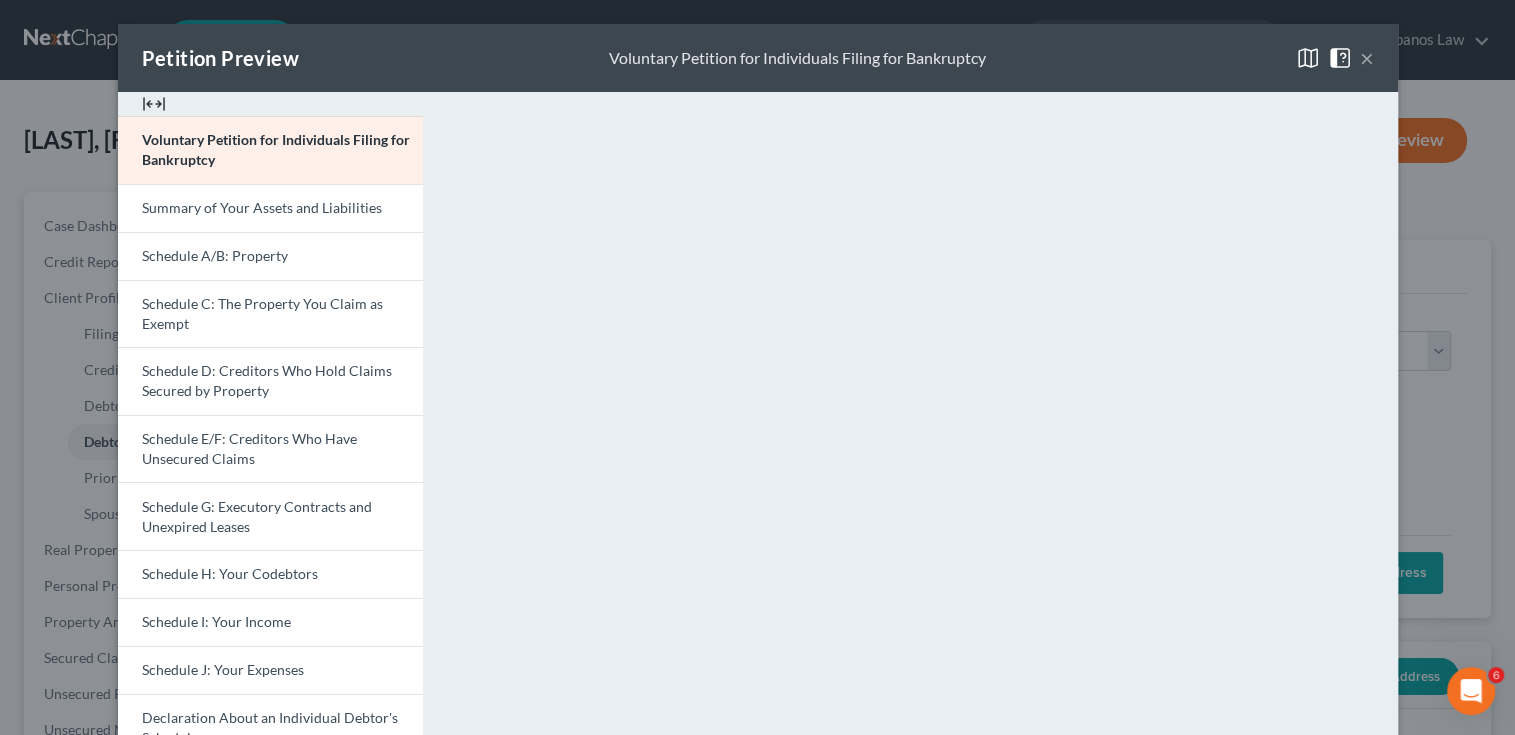click on "Petition Preview Voluntary Petition for Individuals Filing for Bankruptcy × Voluntary Petition for Individuals Filing for Bankruptcy Summary of Your Assets and Liabilities Schedule A/B: Property Schedule C: The Property You Claim as Exempt Schedule D: Creditors Who Hold Claims Secured by Property Schedule E/F: Creditors Who Have Unsecured Claims Schedule G: Executory Contracts and Unexpired Leases Schedule H: Your Codebtors Schedule I: Your Income Schedule J: Your Expenses Declaration About an Individual Debtor's Schedules Your Statement of Financial Affairs for Individuals Filing for Bankruptcy Statement of Intention for Individuals Filing Under Chapter 7 Chapter 7 Statement of Your Current Monthly Income and Means-Test Calculation Creditor Matrix Verification of Creditor Matrix Notice Required by 11 U.S.C. § 342(b) for Individuals Filing for Bankruptcy Attorney's Disclosure of Compensation Download Draft
NextChapter Map   Line 1:  Your full name.
Client Profile
Line 2:" at bounding box center [757, 367] 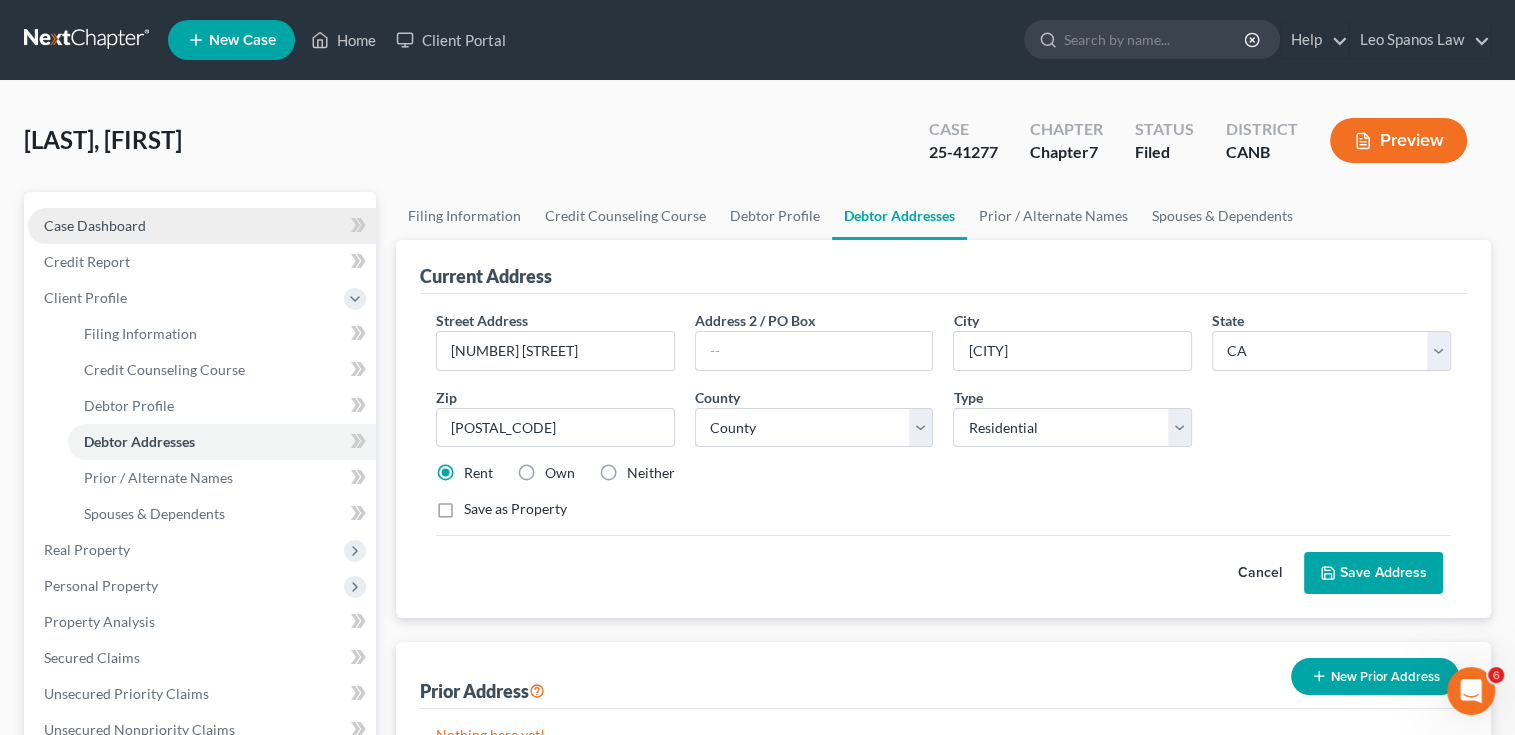 click on "Case Dashboard" at bounding box center [202, 226] 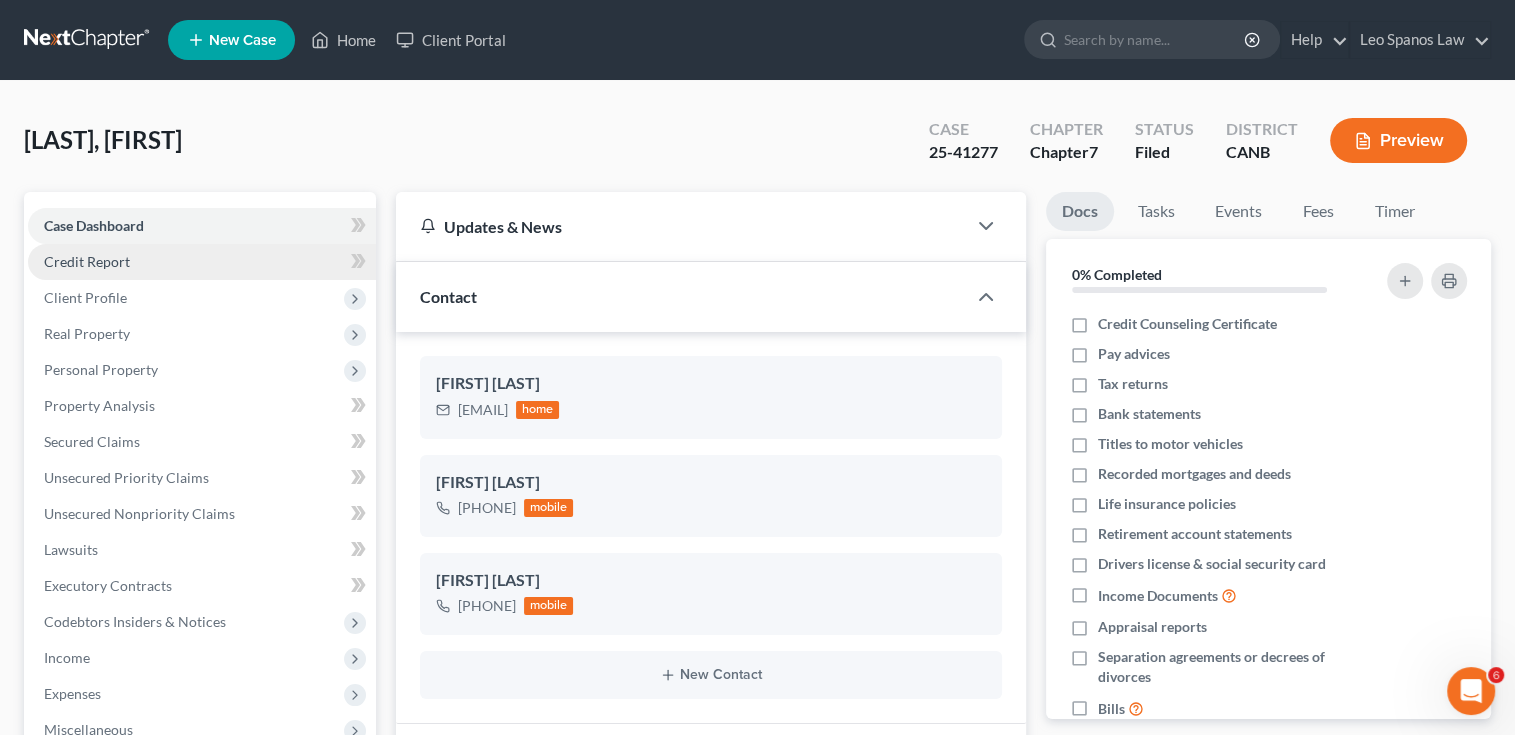 click on "Credit Report" at bounding box center (202, 262) 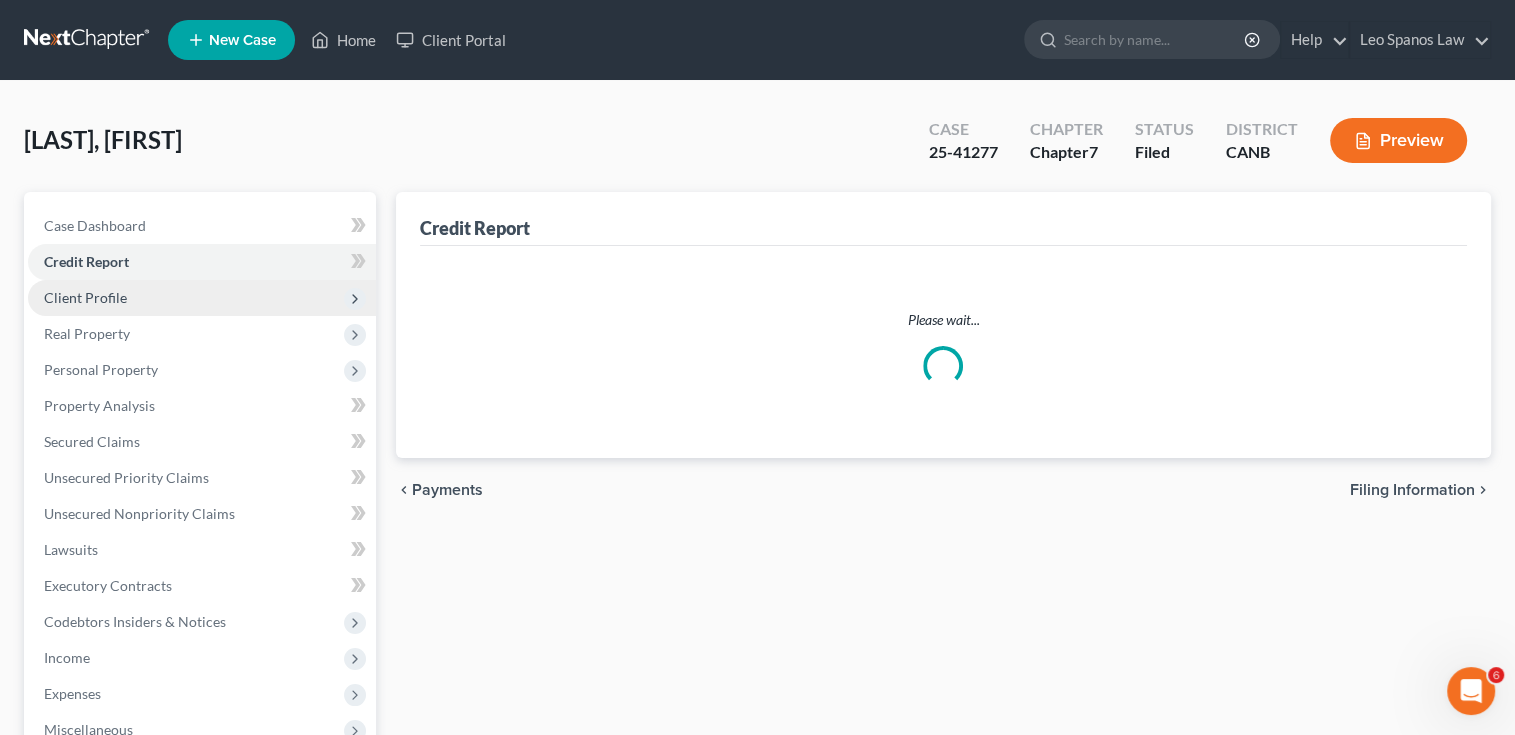 click on "Client Profile" at bounding box center (202, 298) 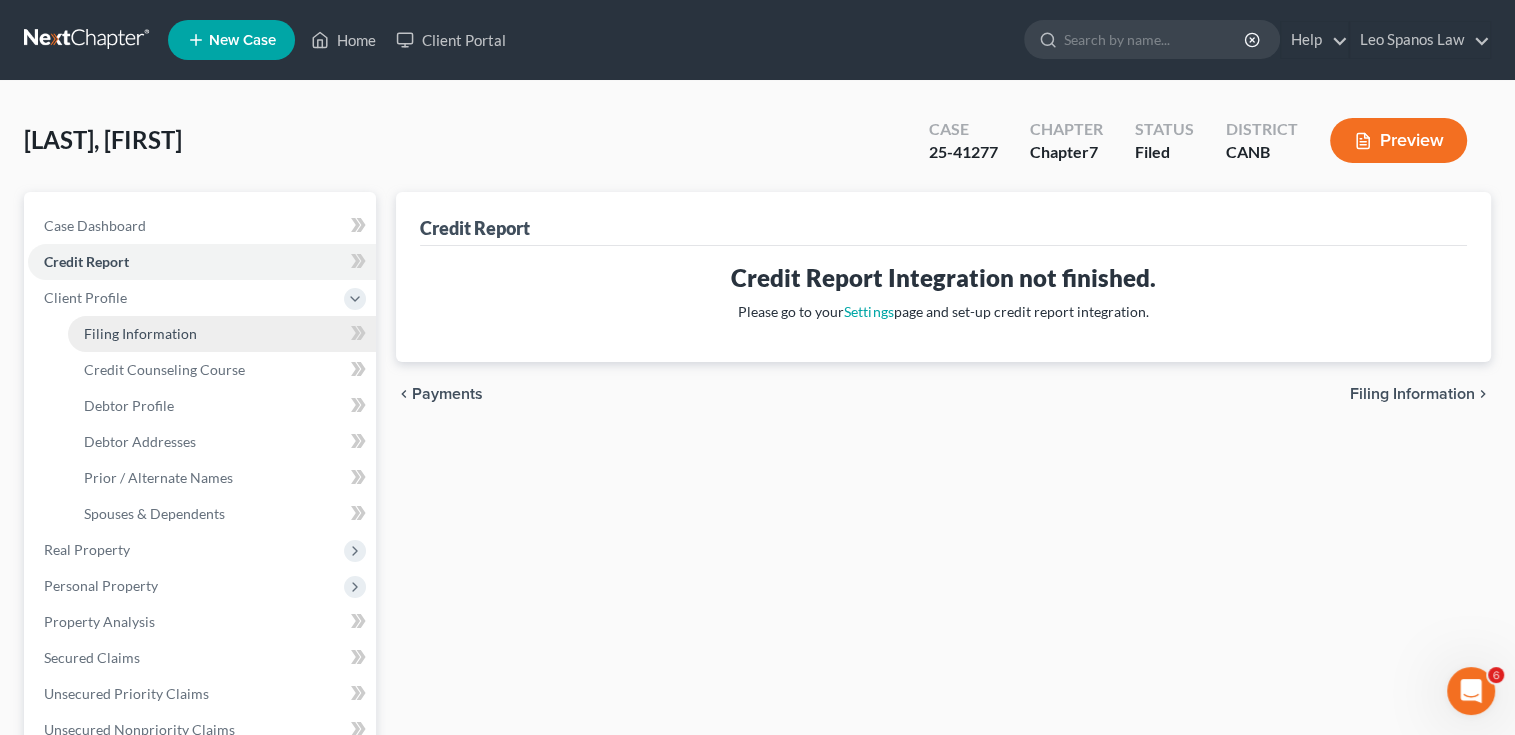 click on "Filing Information" at bounding box center [222, 334] 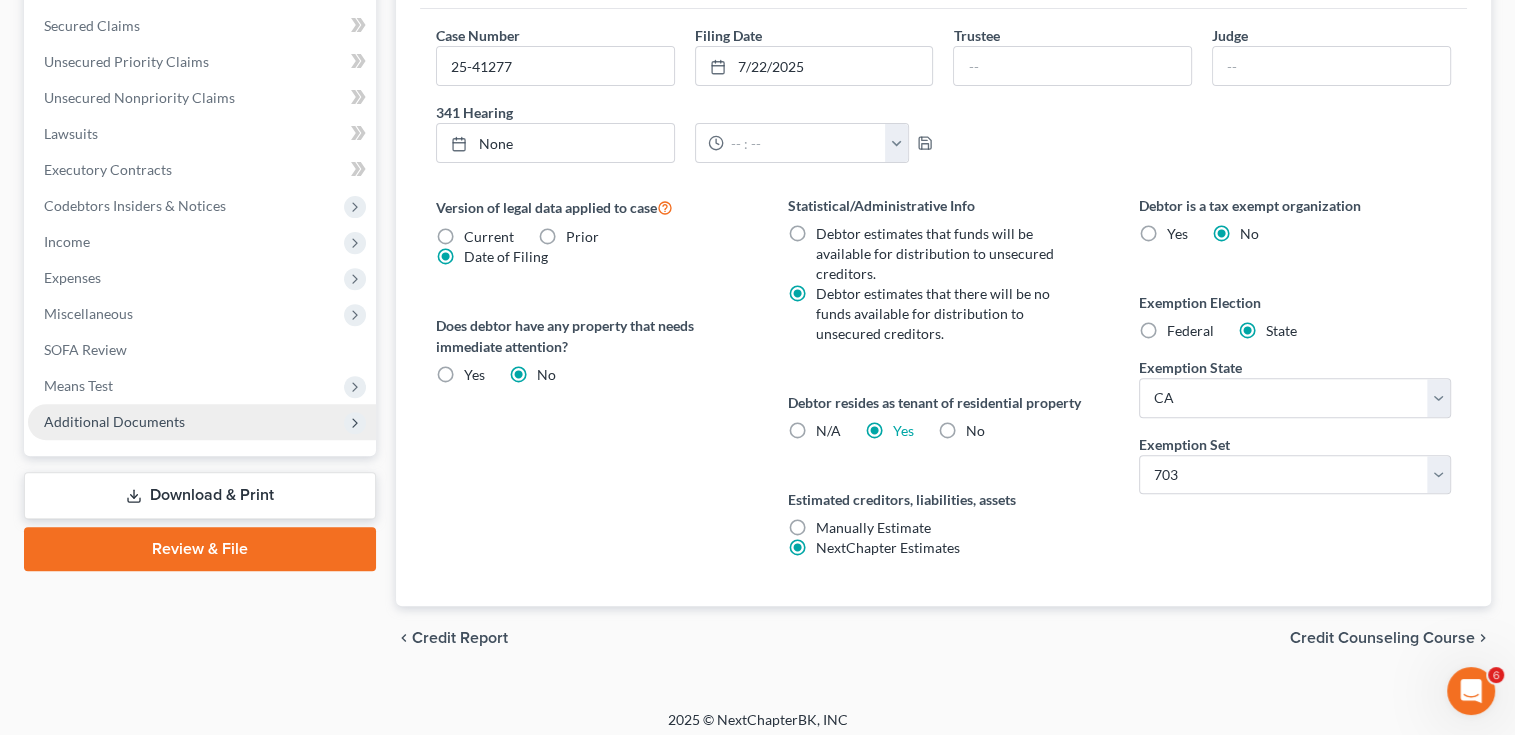 scroll, scrollTop: 631, scrollLeft: 0, axis: vertical 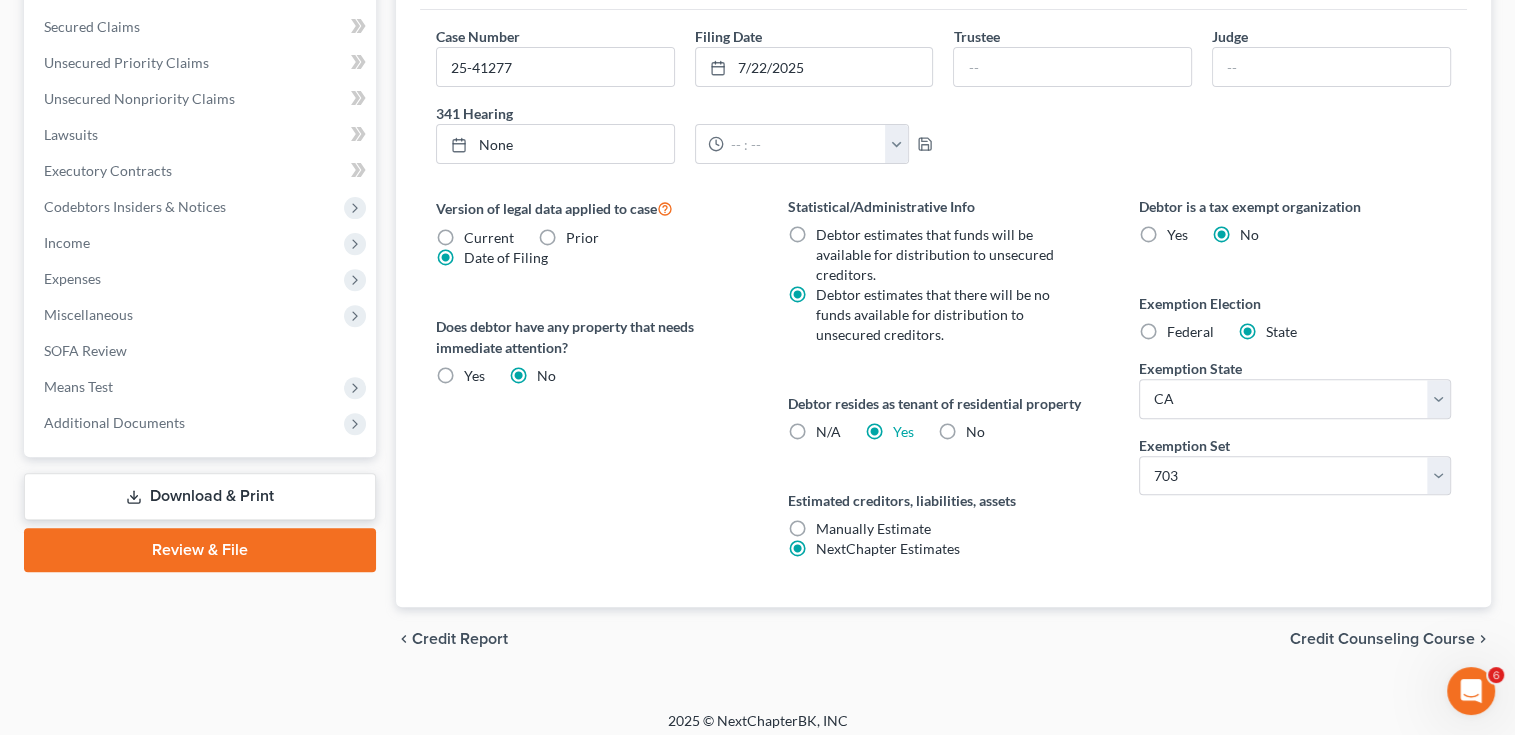 click on "Download & Print" at bounding box center (200, 496) 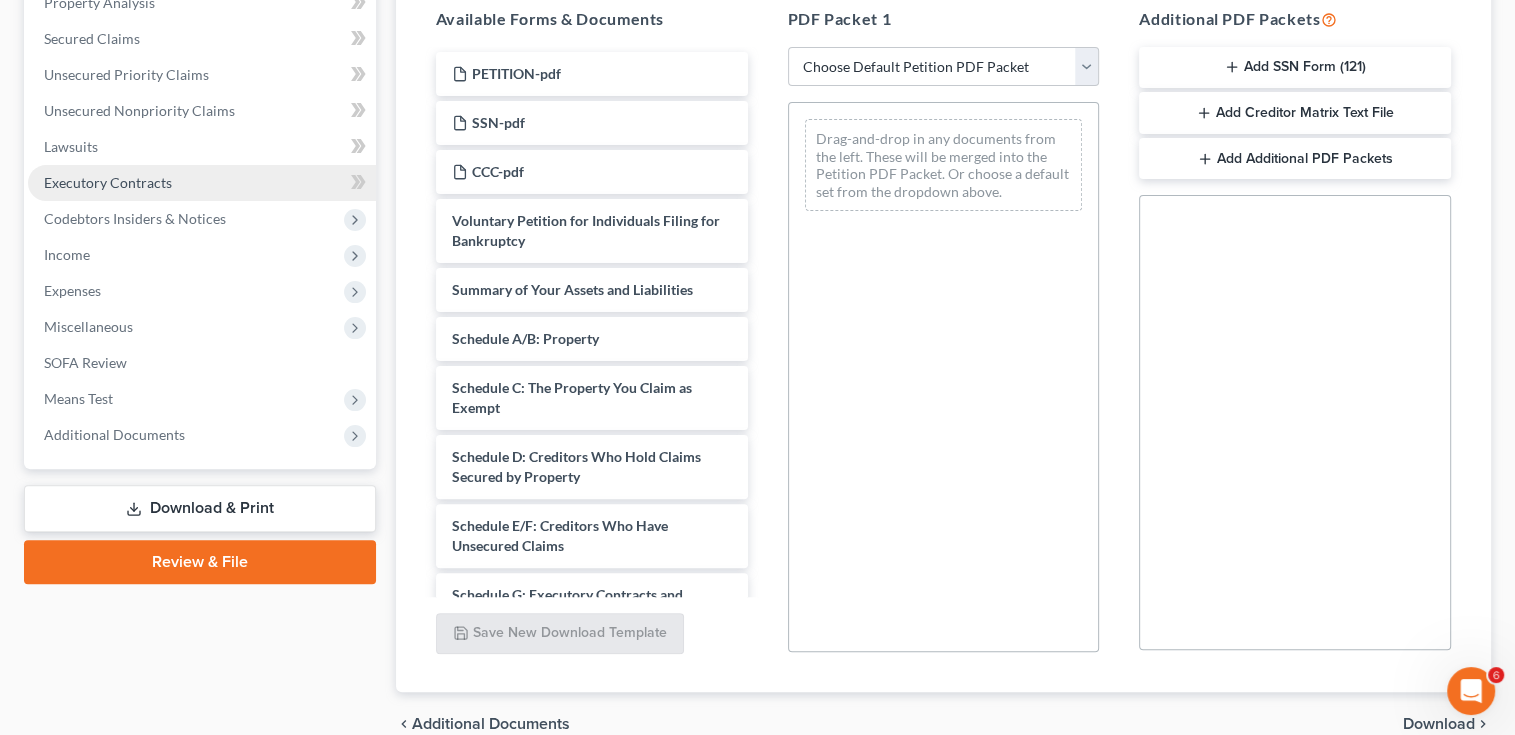 scroll, scrollTop: 410, scrollLeft: 0, axis: vertical 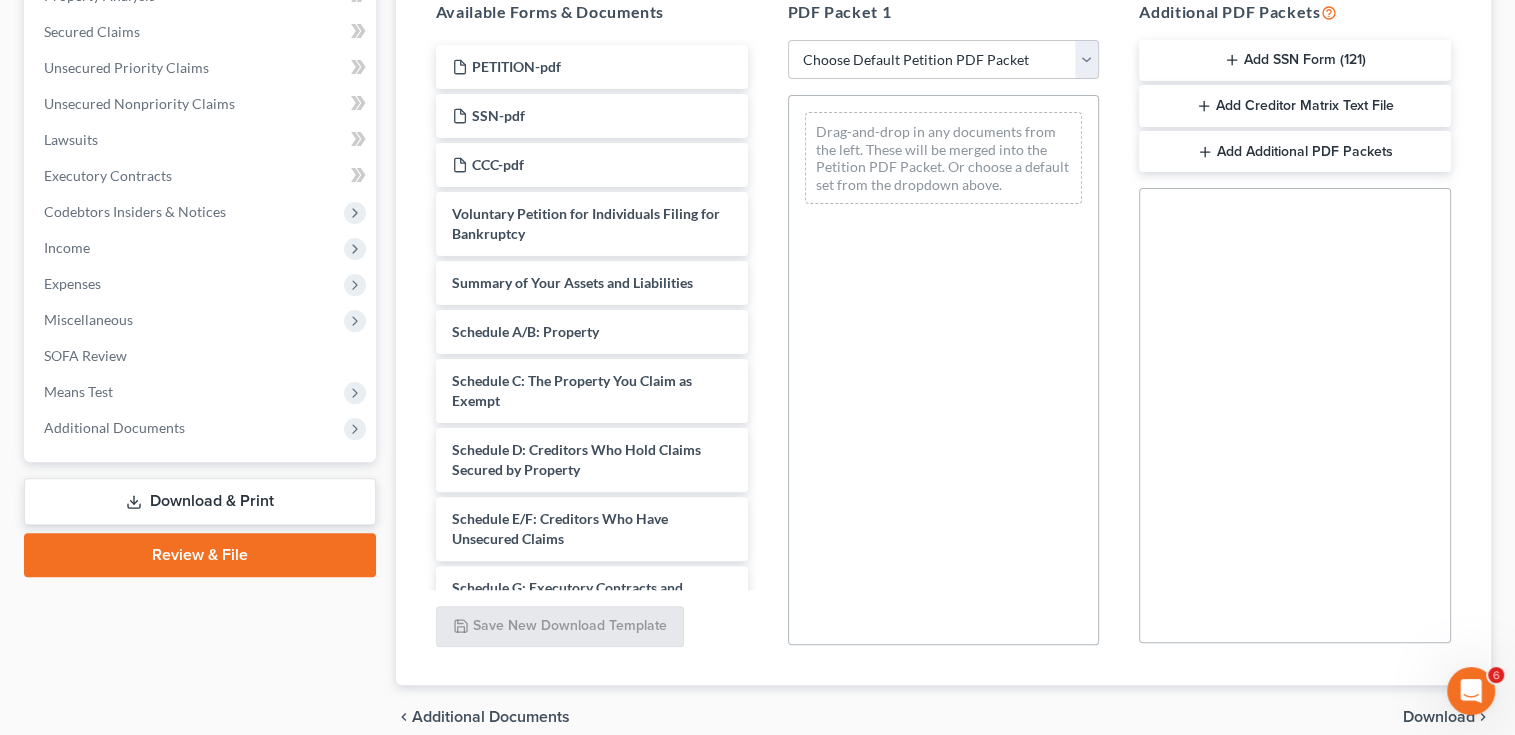 click on "Review & File" at bounding box center (200, 555) 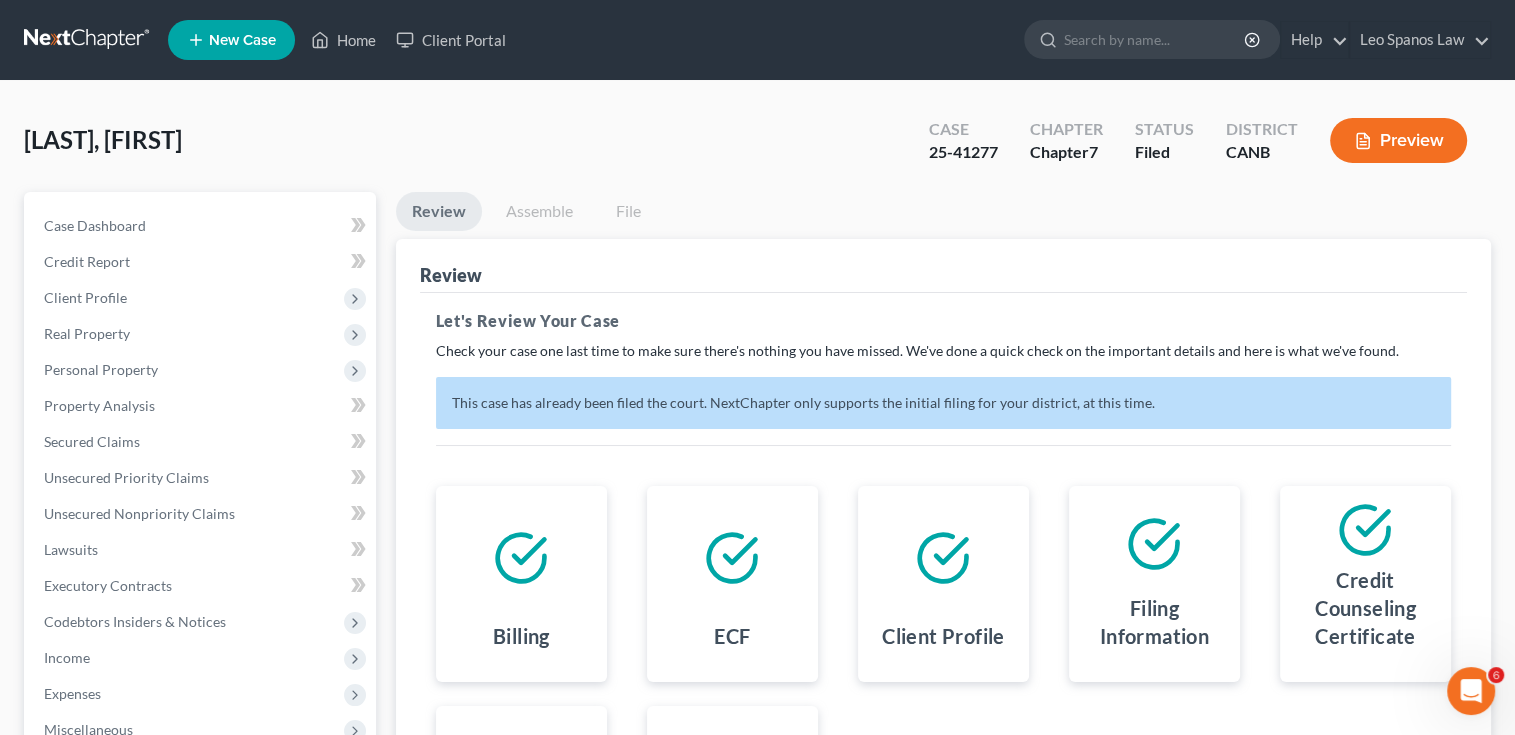 scroll, scrollTop: 0, scrollLeft: 0, axis: both 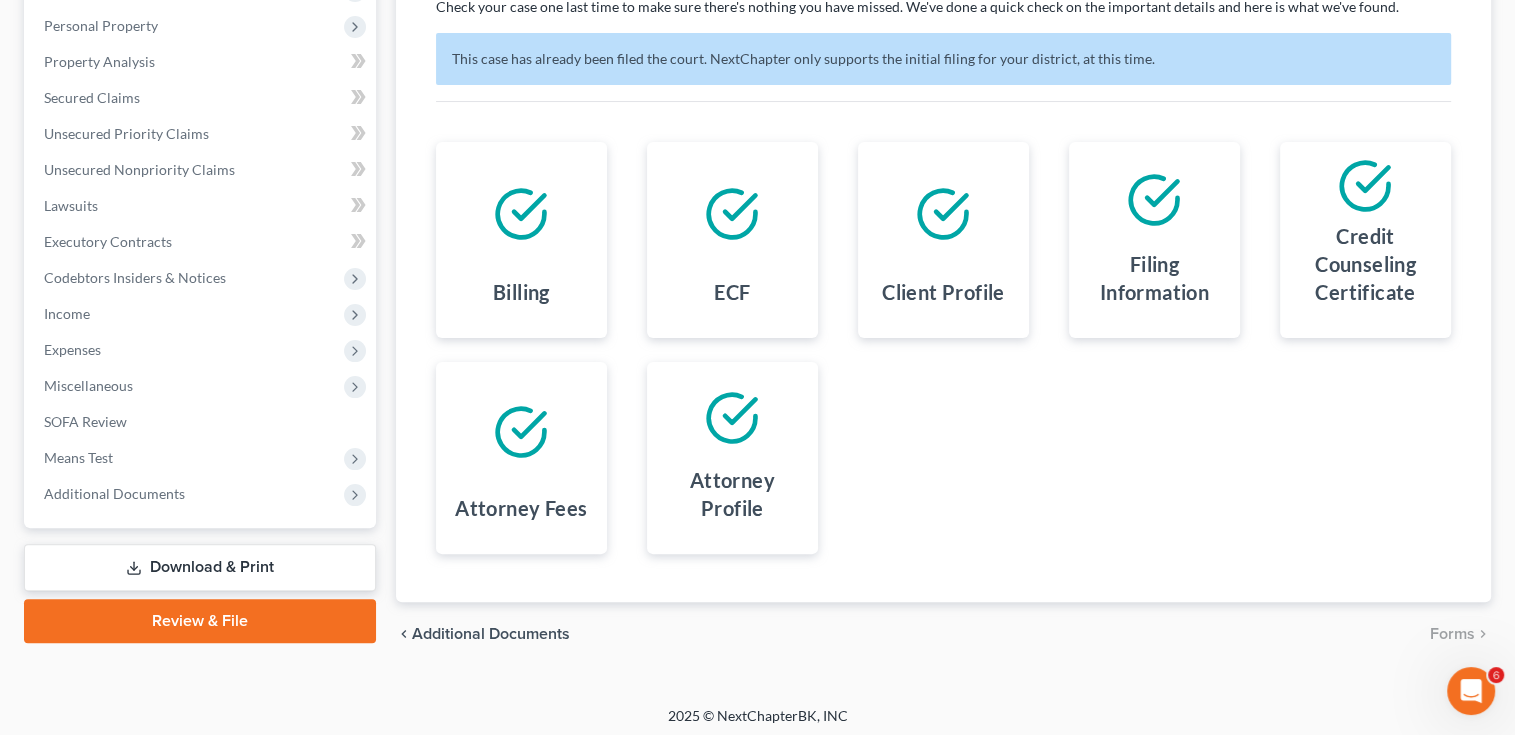 click on "Download & Print" at bounding box center (200, 567) 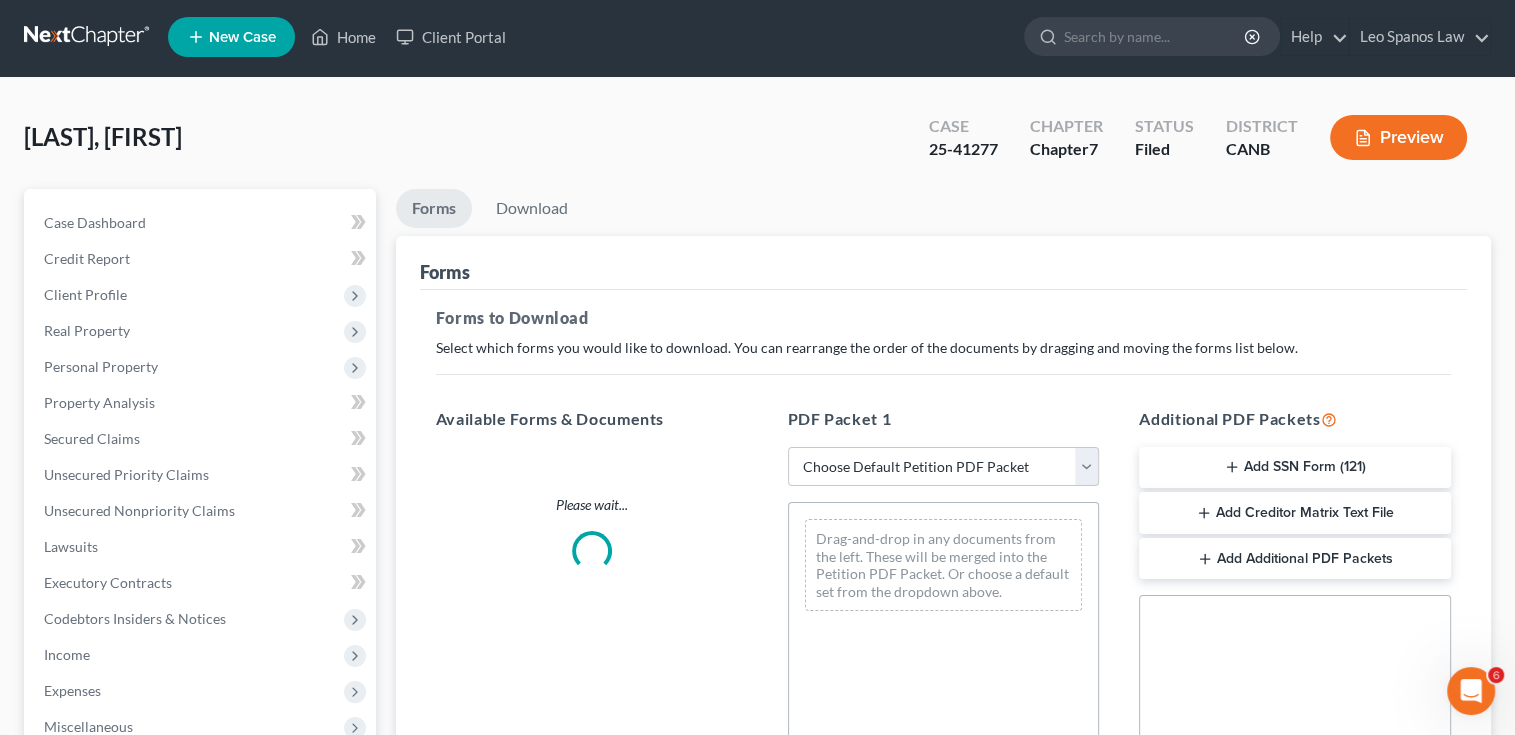 scroll, scrollTop: 0, scrollLeft: 0, axis: both 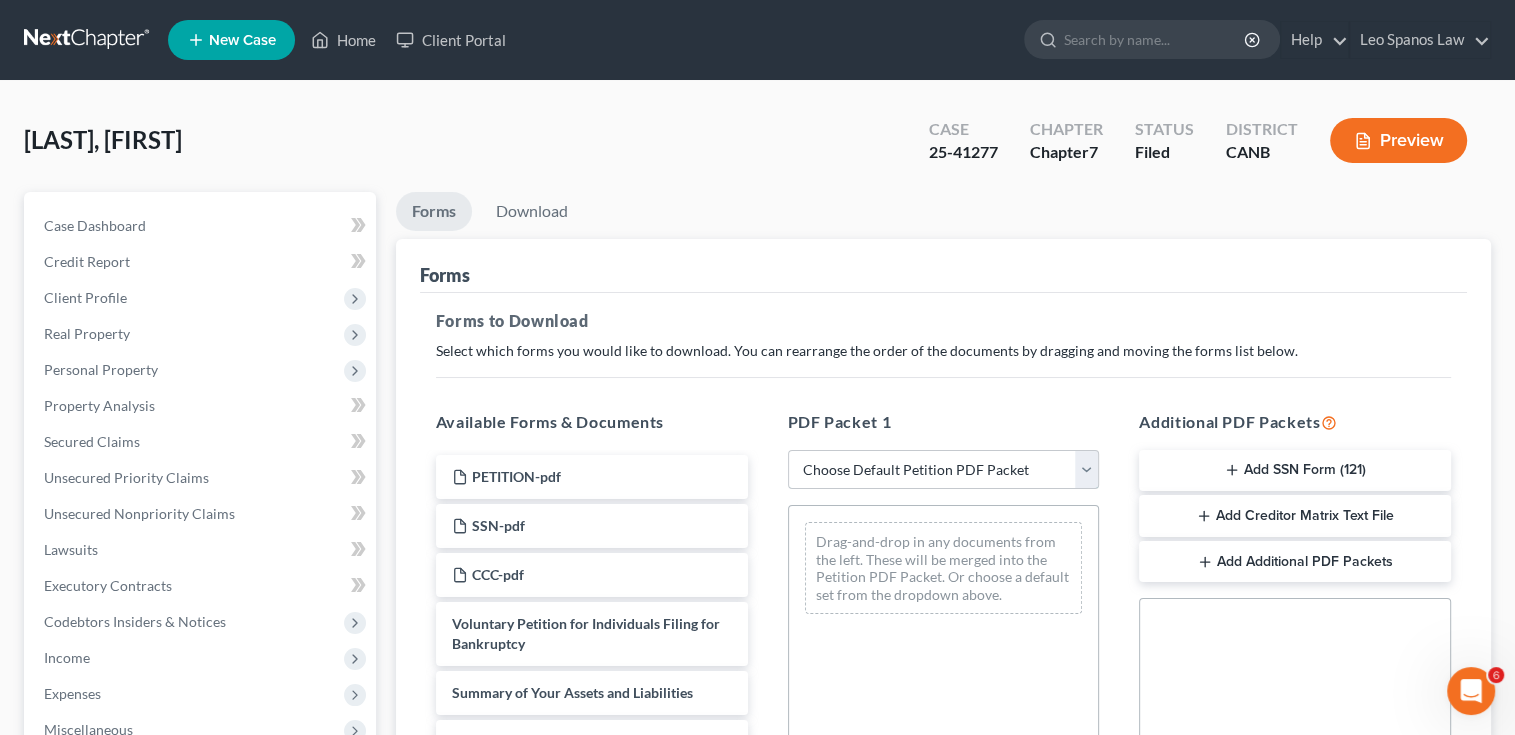 select on "2" 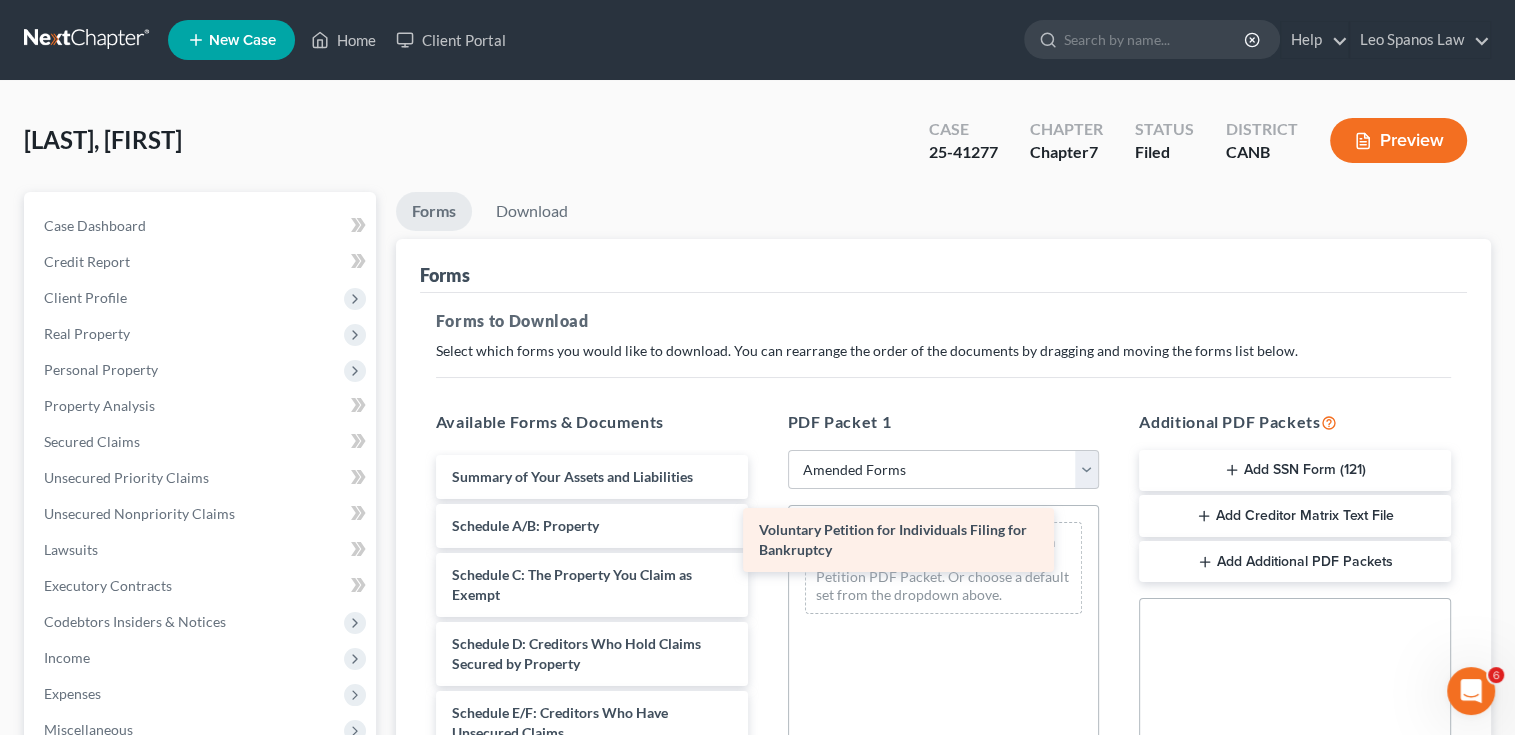 drag, startPoint x: 633, startPoint y: 463, endPoint x: 955, endPoint y: 519, distance: 326.83328 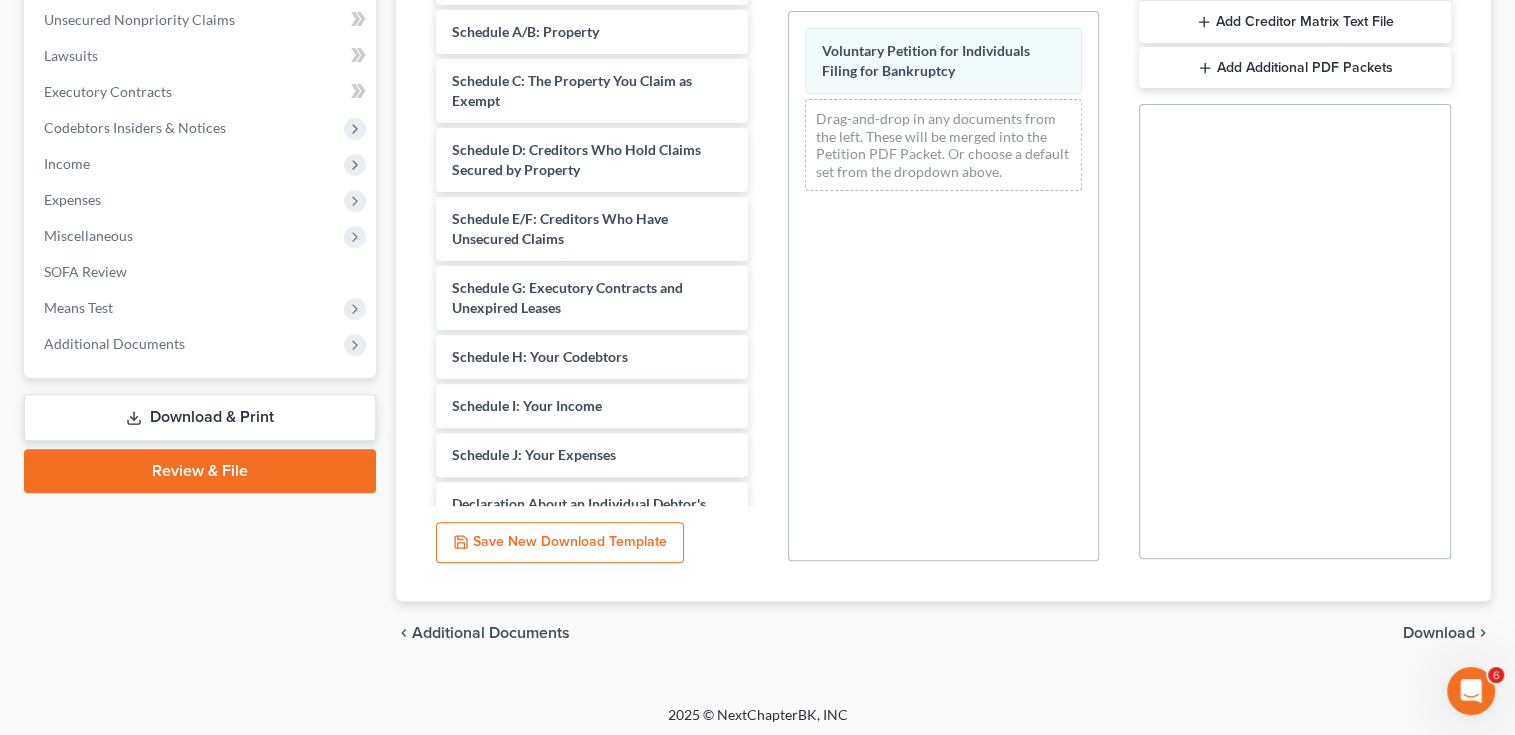 click on "Download" at bounding box center (1439, 633) 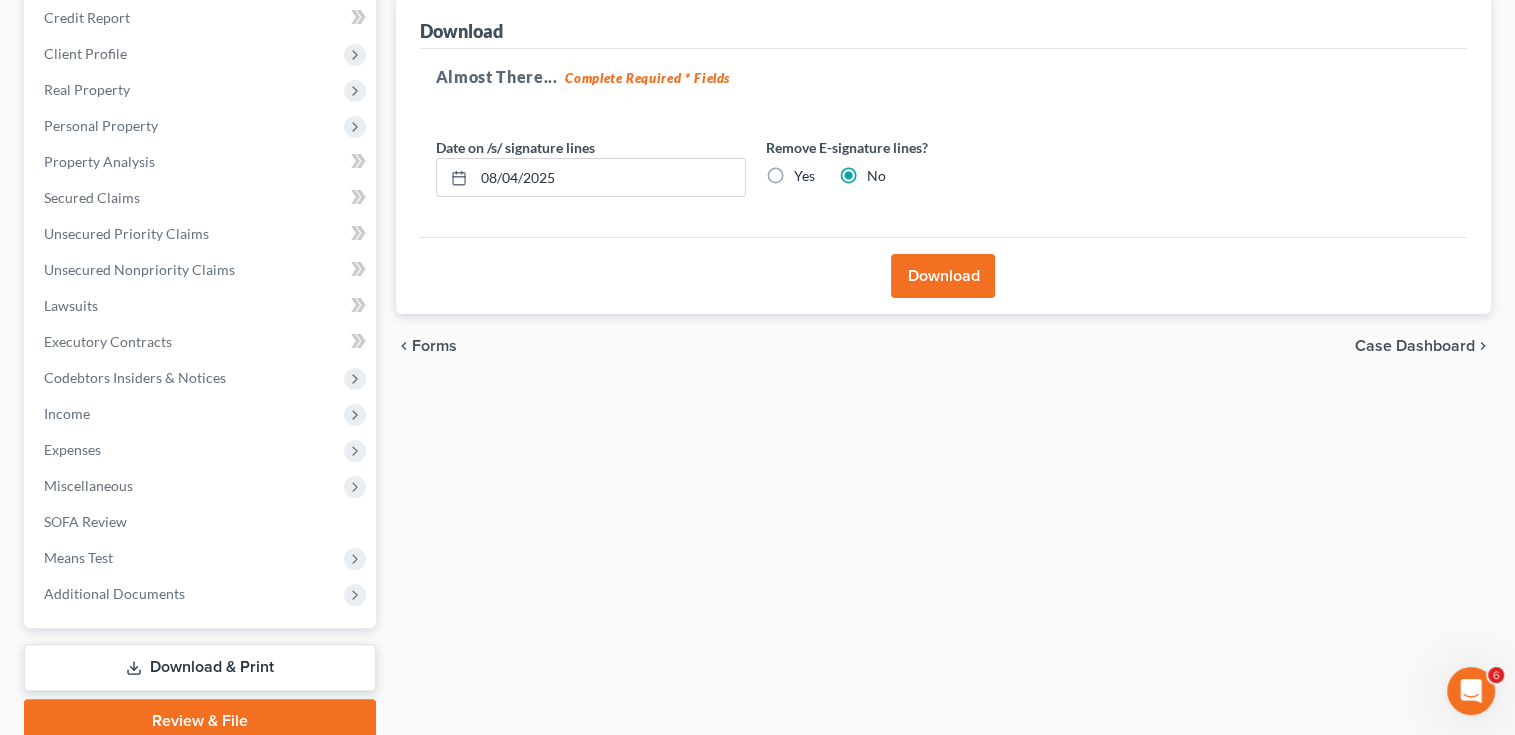 scroll, scrollTop: 141, scrollLeft: 0, axis: vertical 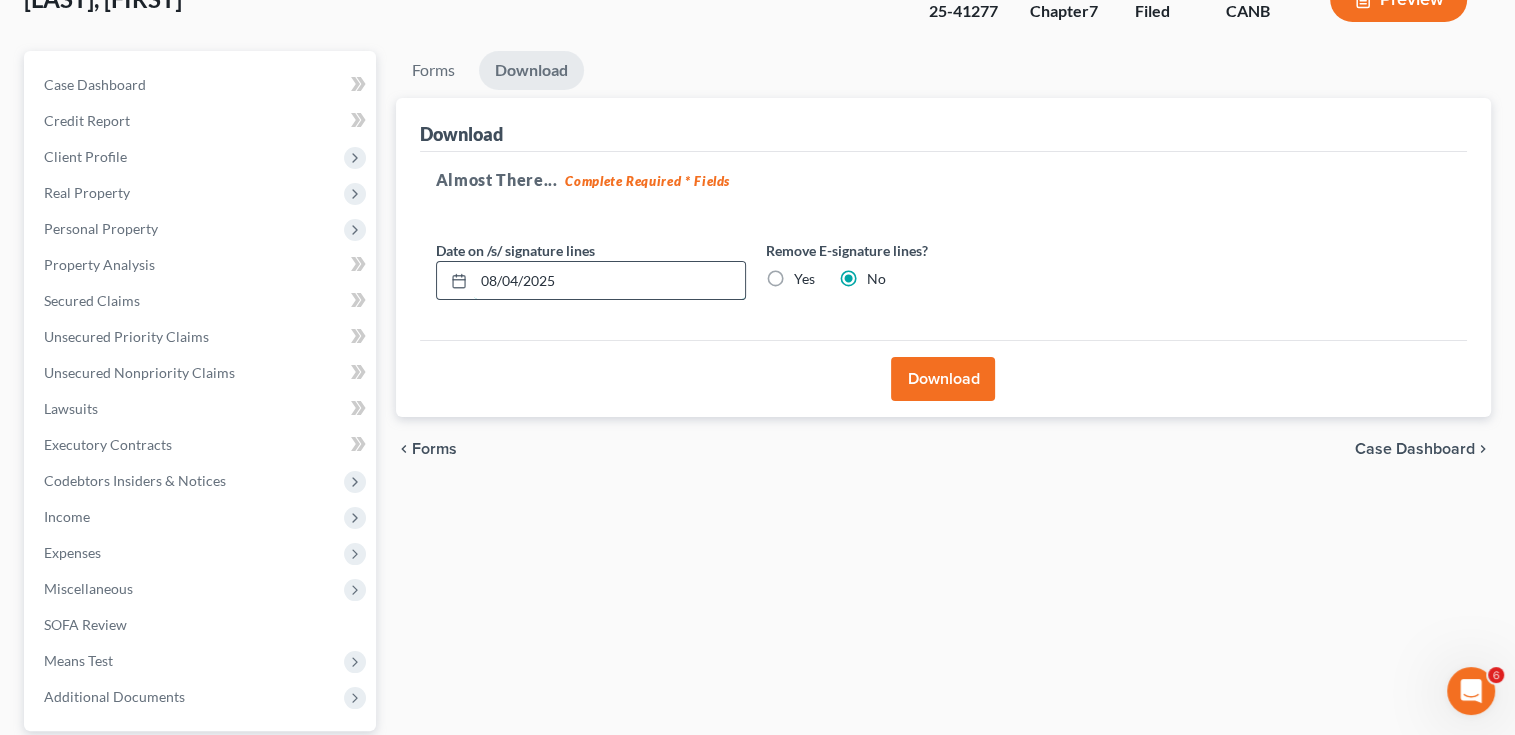 click on "08/04/2025" at bounding box center [609, 281] 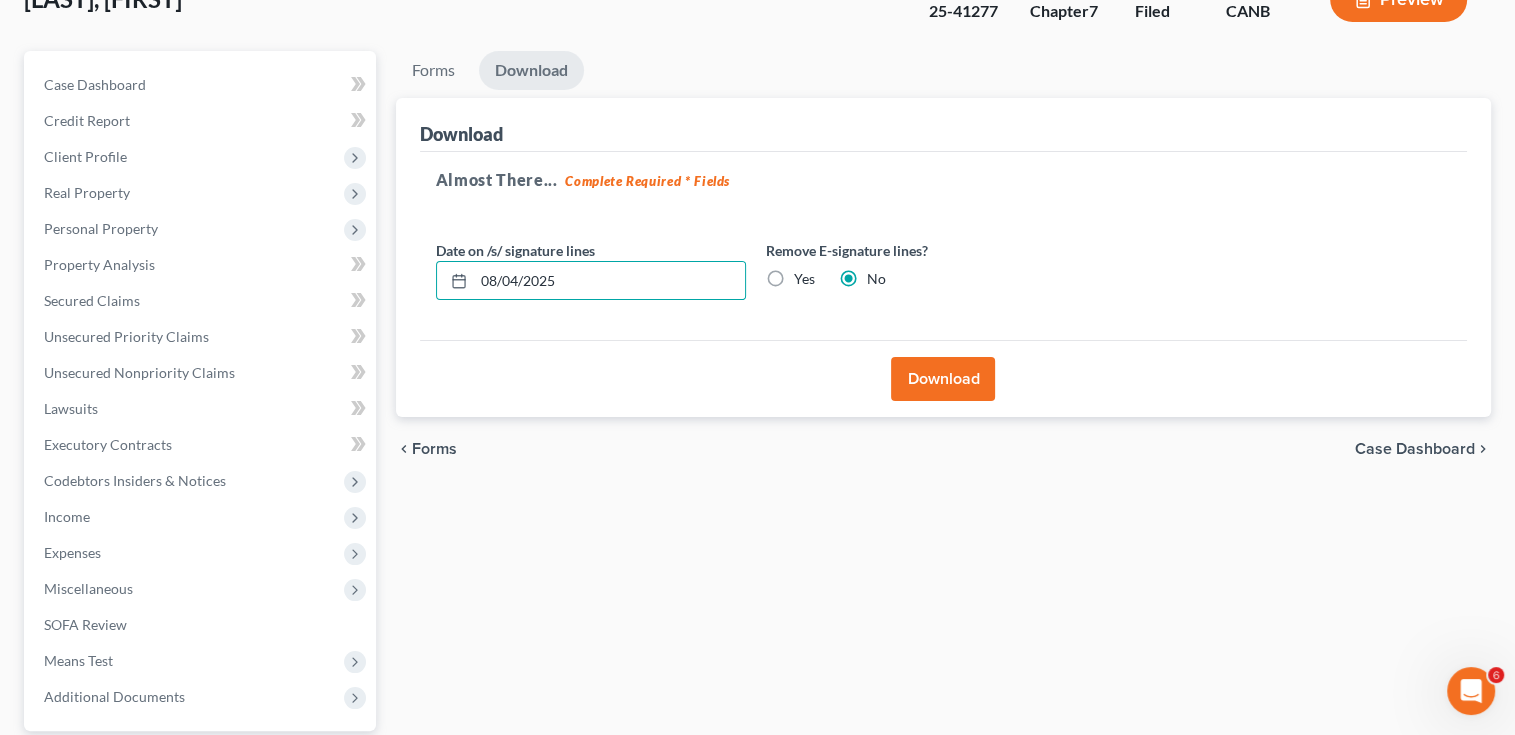 click on "Yes" at bounding box center (804, 279) 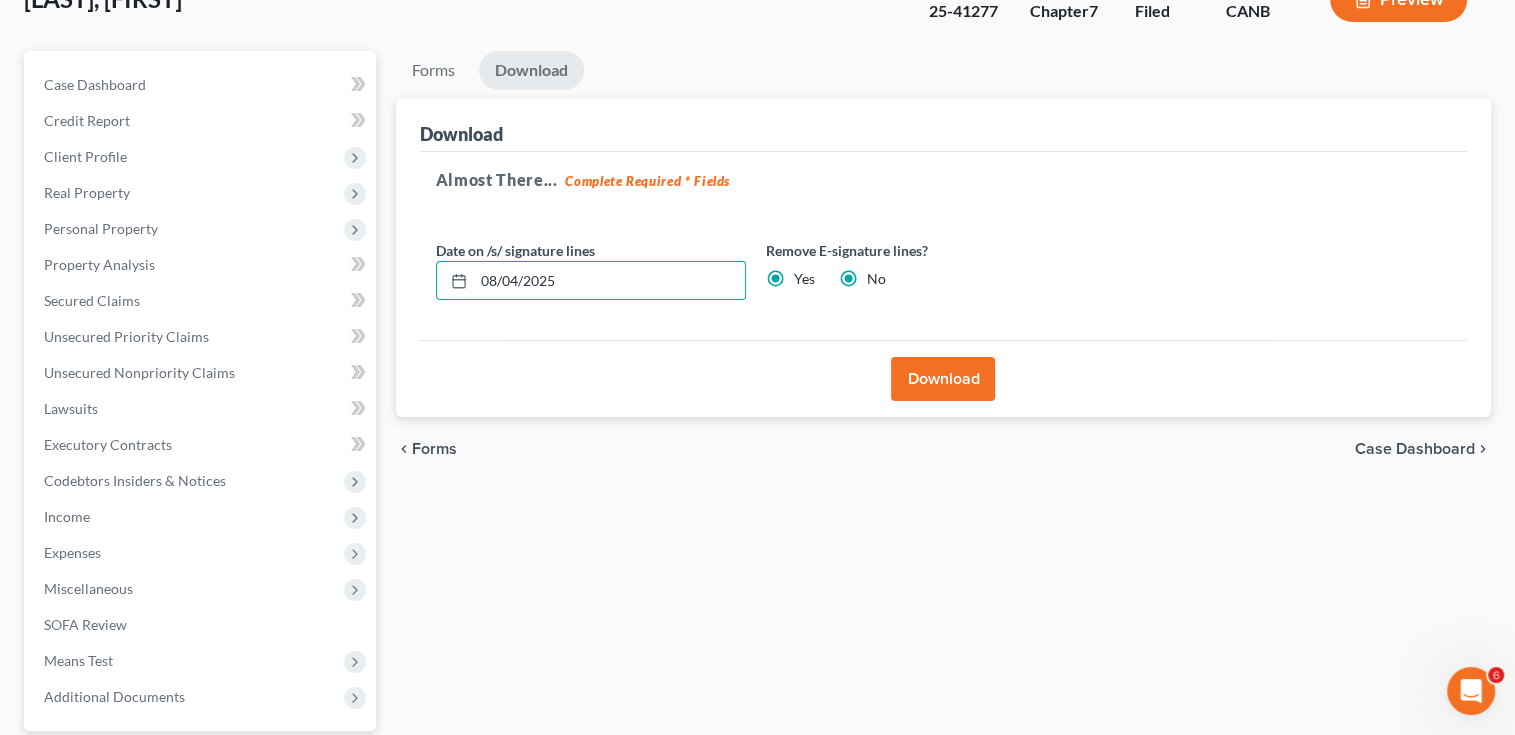 radio on "false" 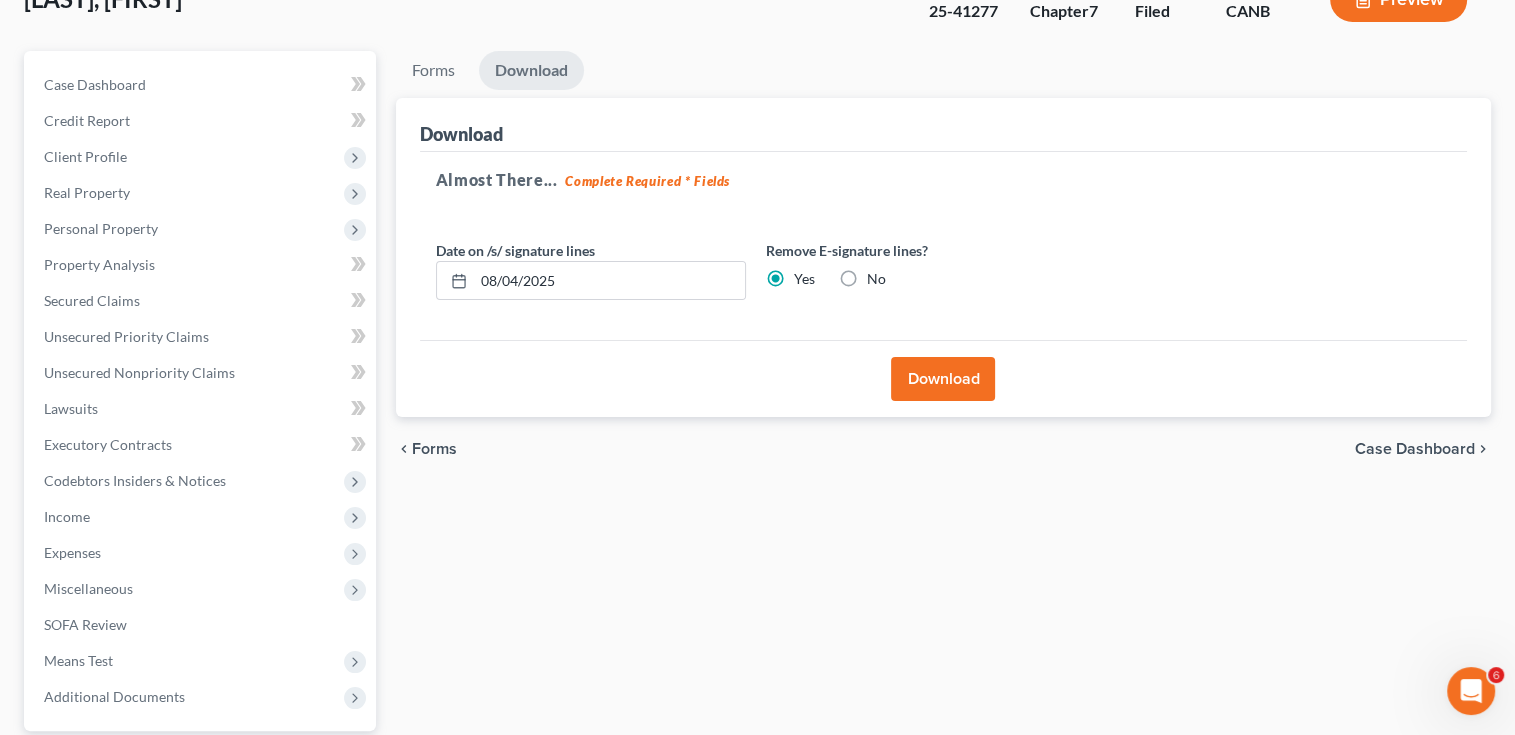 click on "Download" at bounding box center [943, 379] 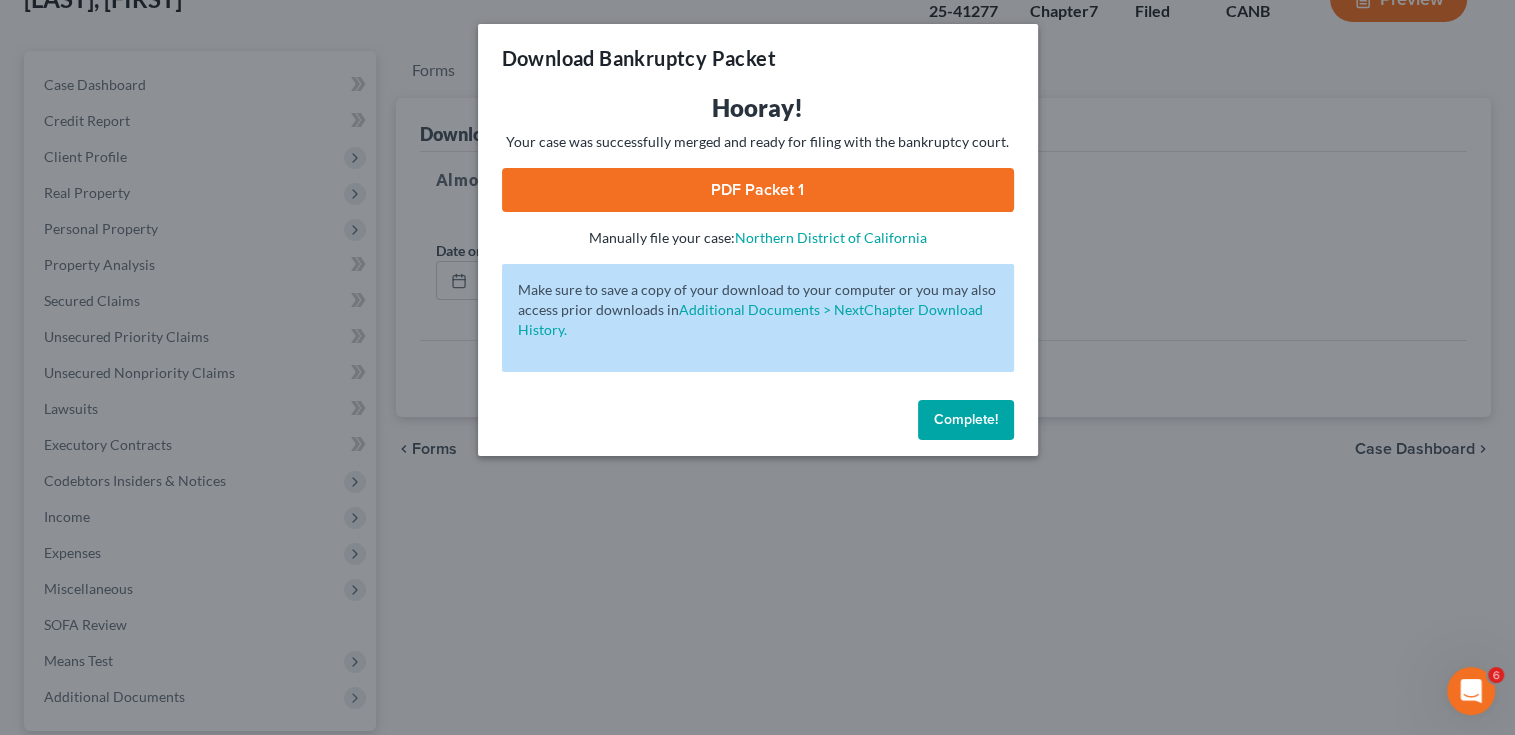 click on "PDF Packet 1" at bounding box center (758, 190) 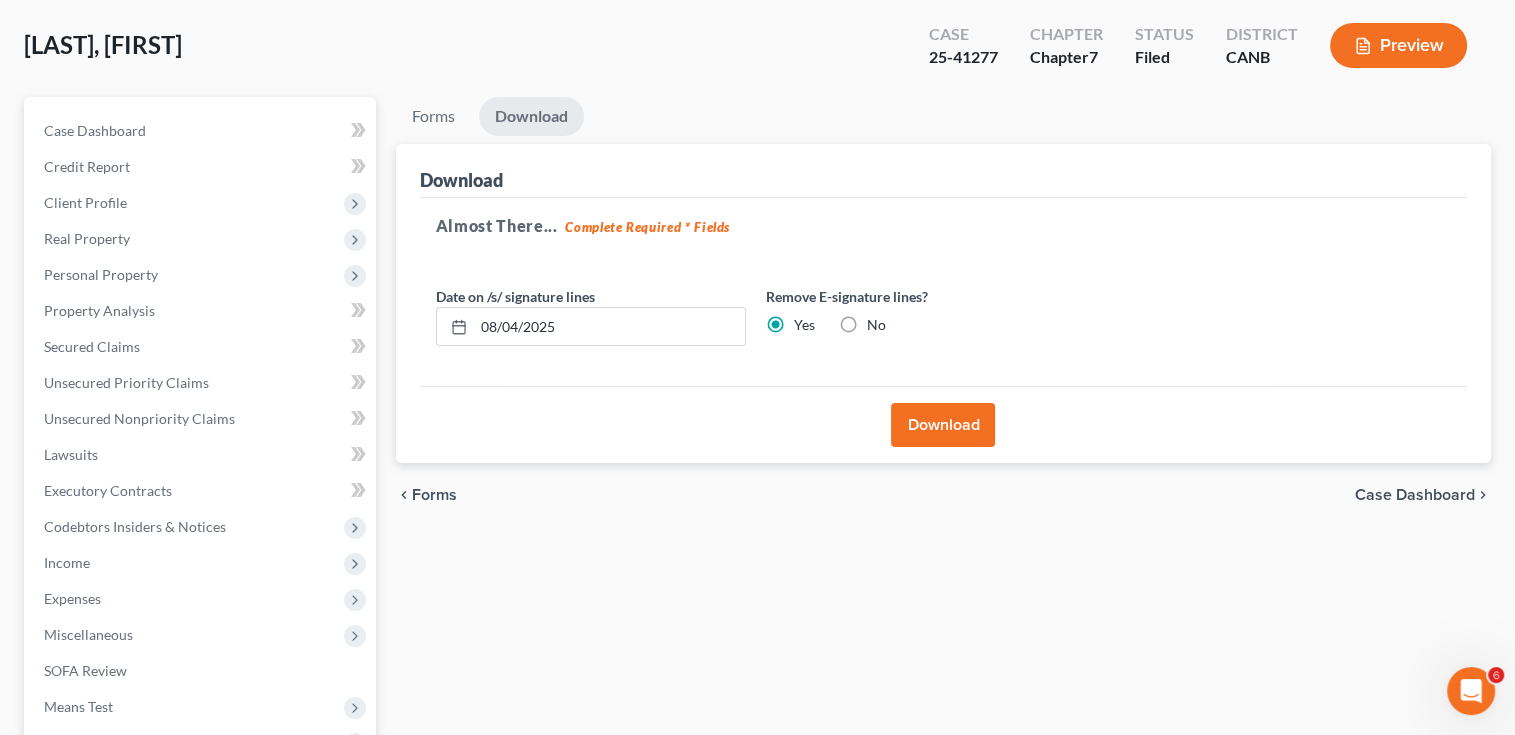 scroll, scrollTop: 94, scrollLeft: 0, axis: vertical 